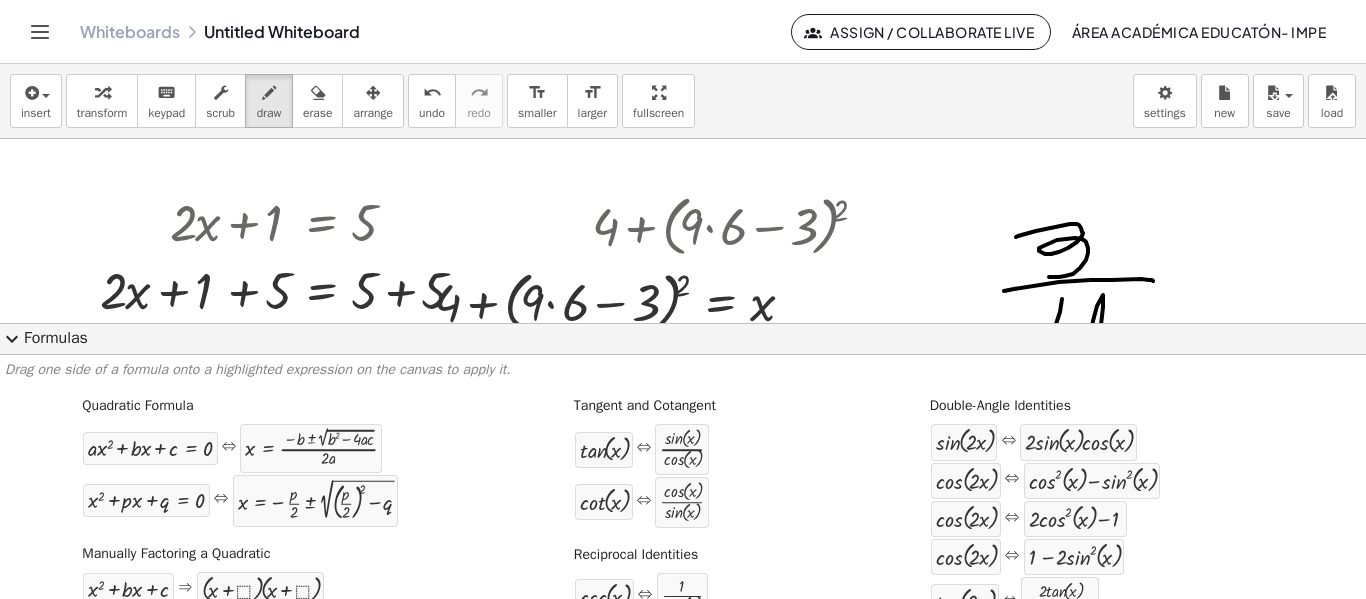click on "expand_more  Formulas" 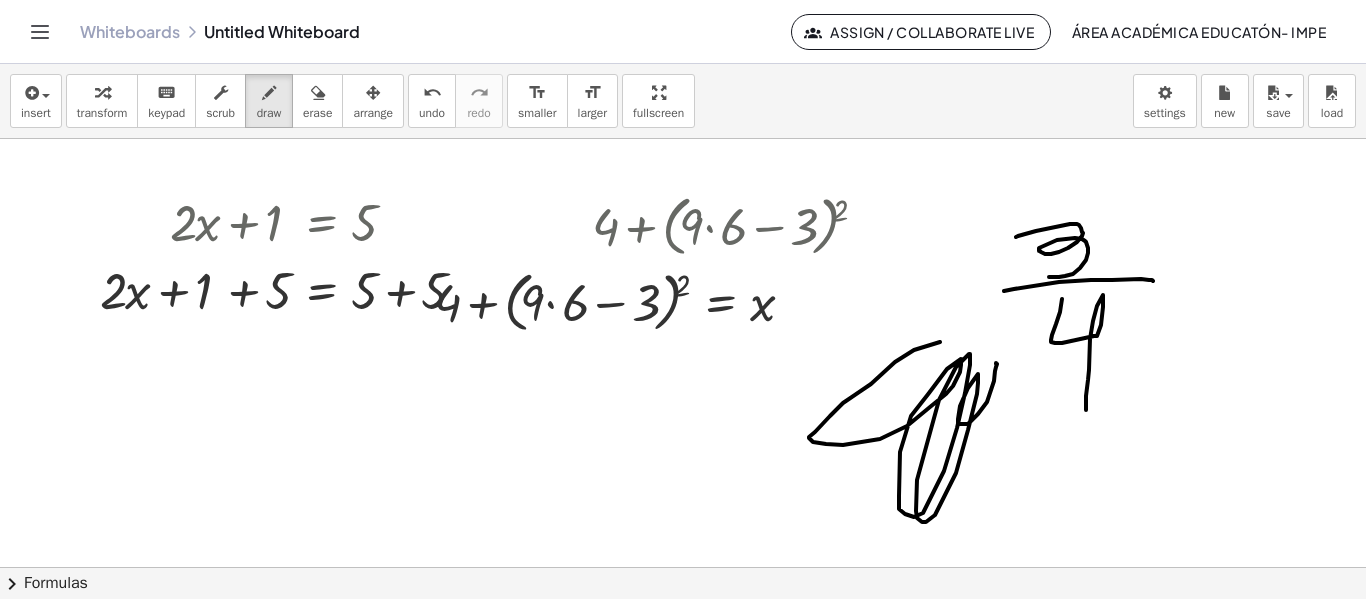 click at bounding box center (683, 567) 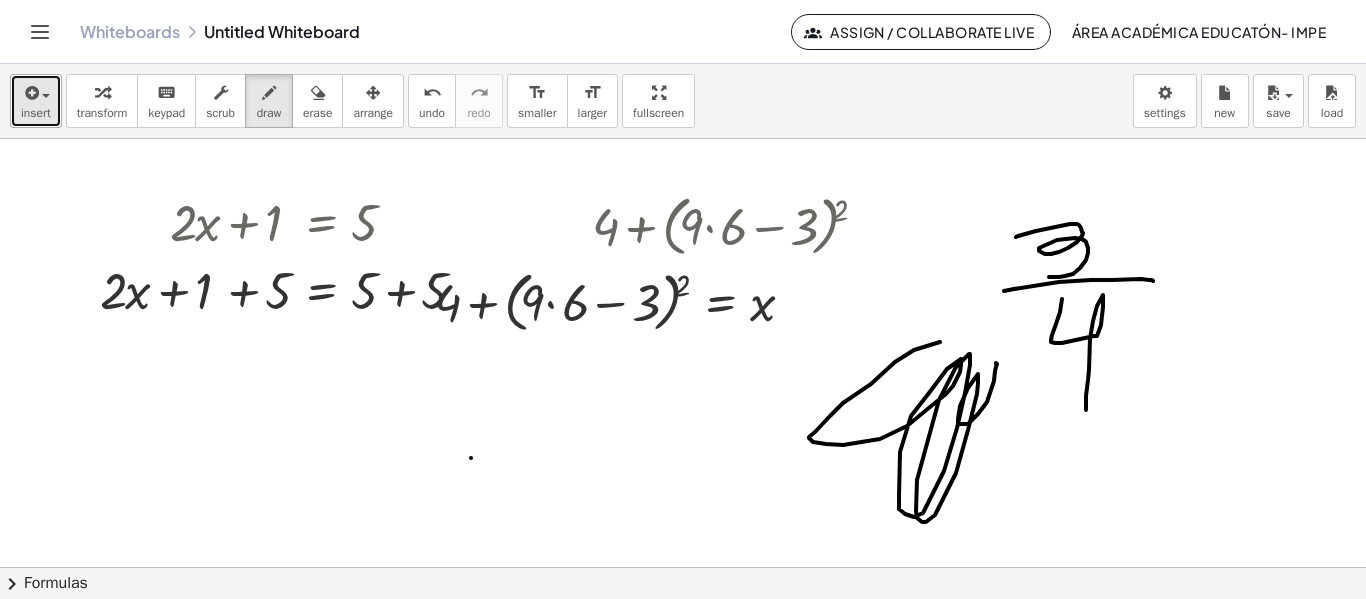 click on "insert" at bounding box center [36, 101] 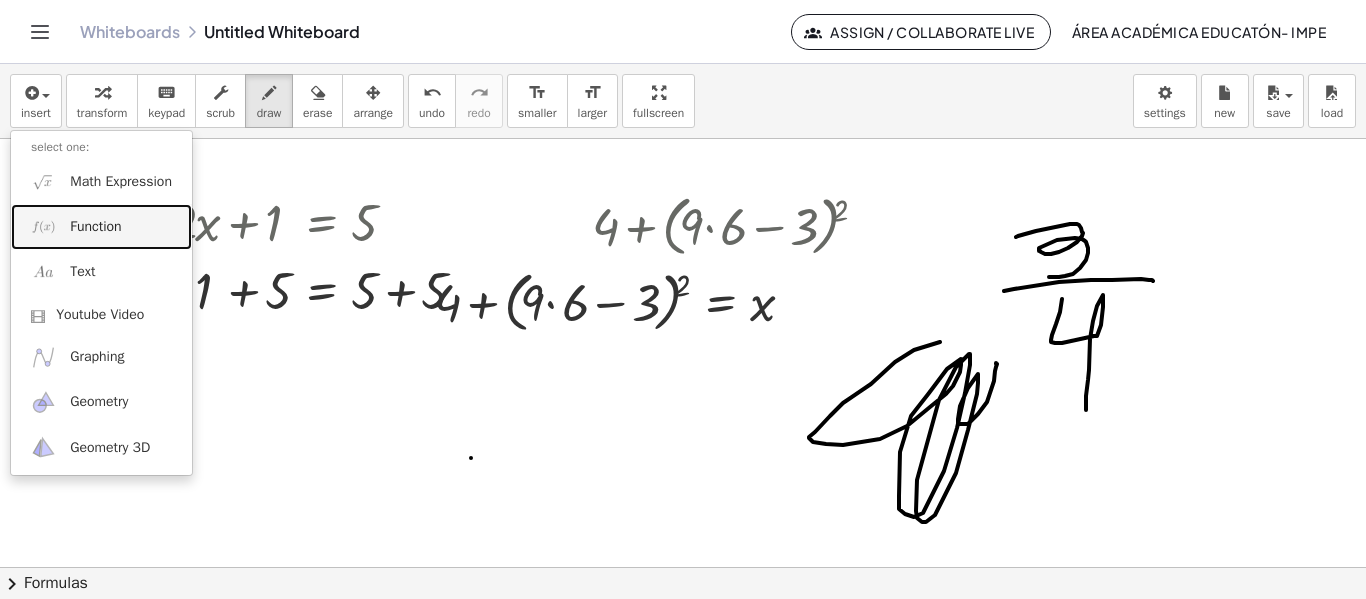 click on "Function" at bounding box center (95, 227) 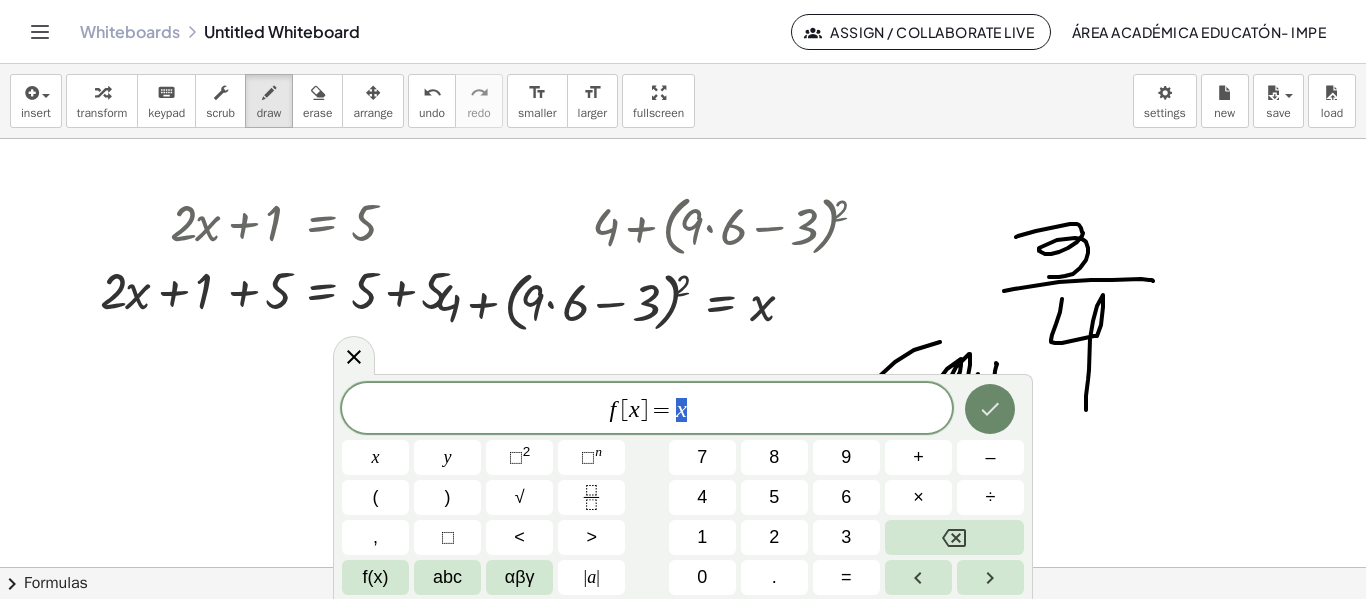 click at bounding box center (990, 409) 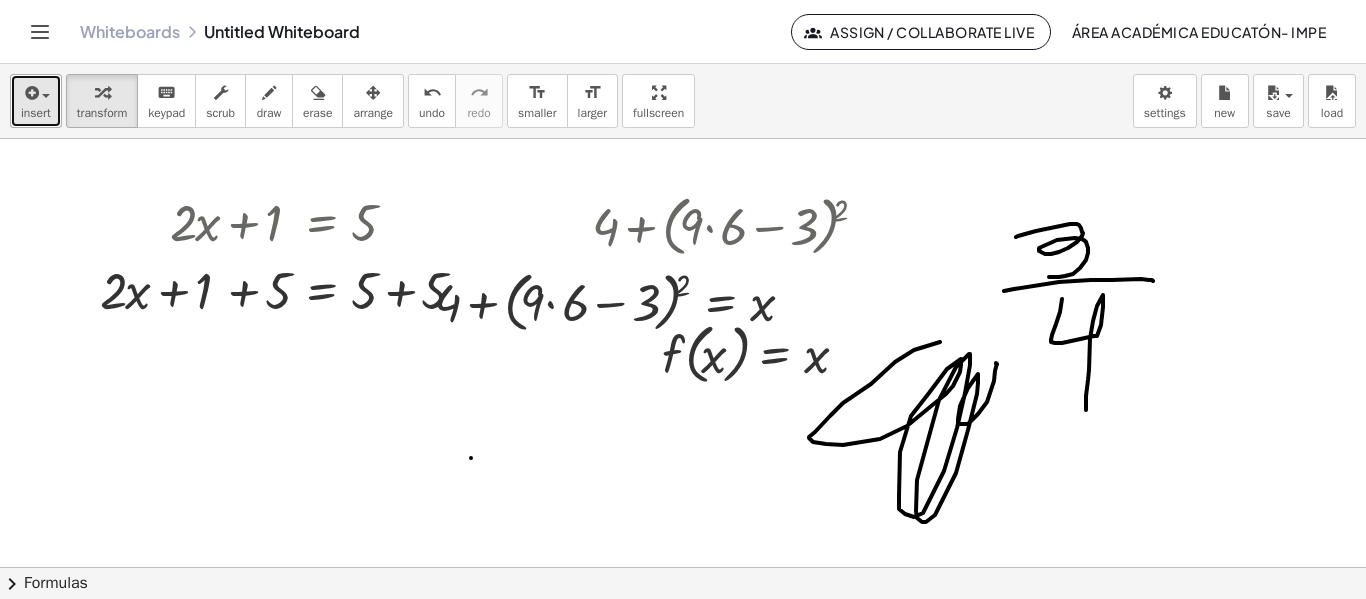 click at bounding box center [36, 92] 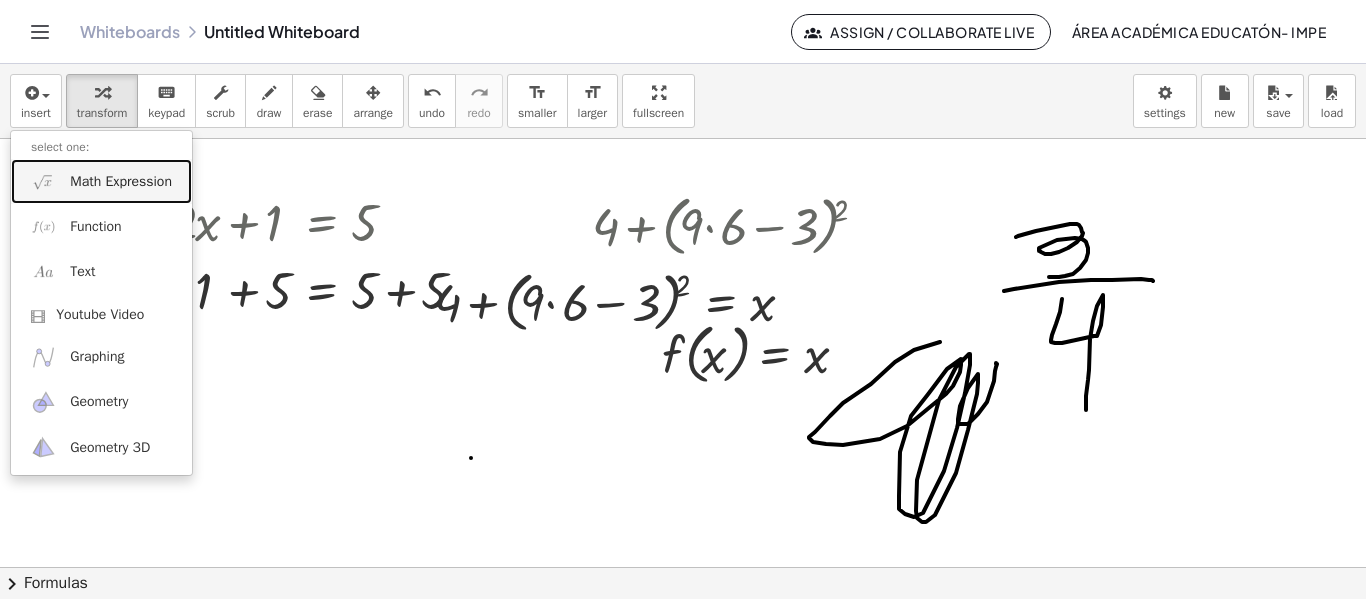 click on "Math Expression" at bounding box center (121, 182) 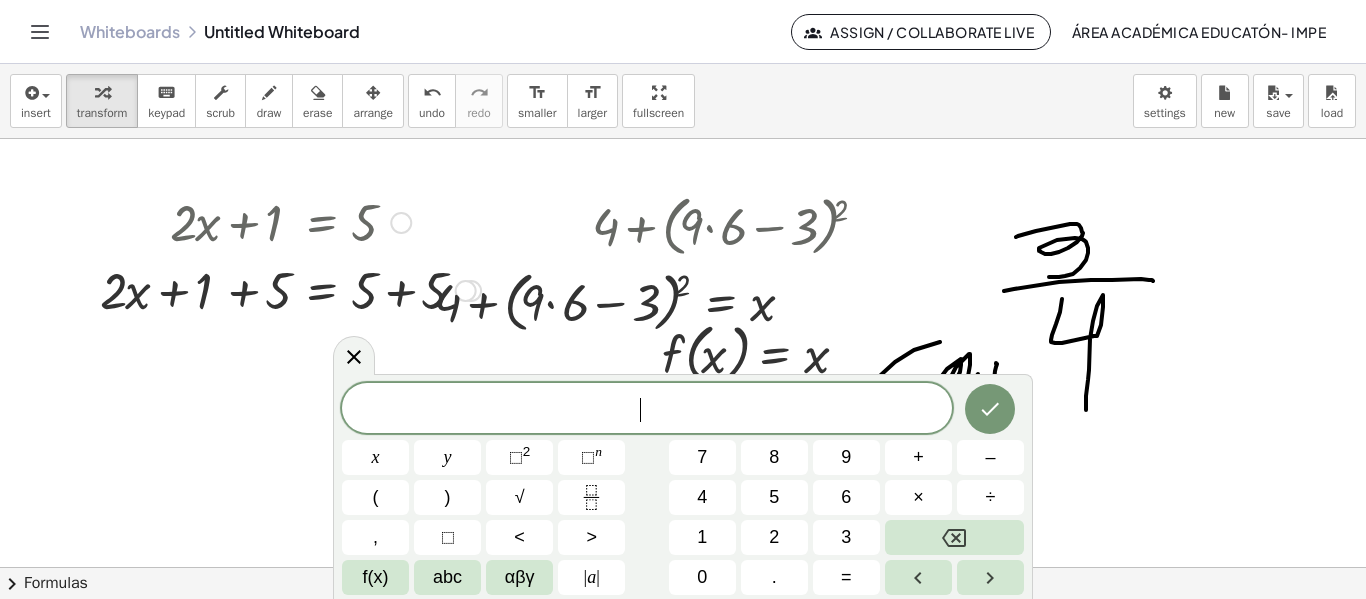 click at bounding box center (290, 221) 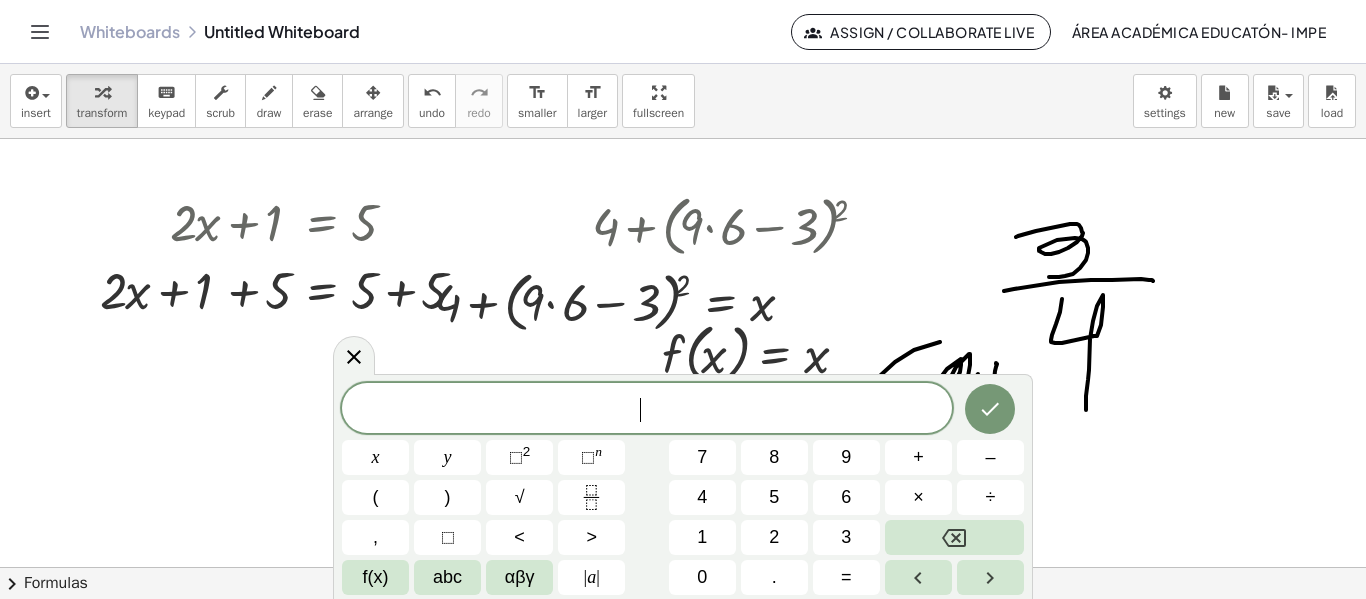 click on "​" at bounding box center (647, 410) 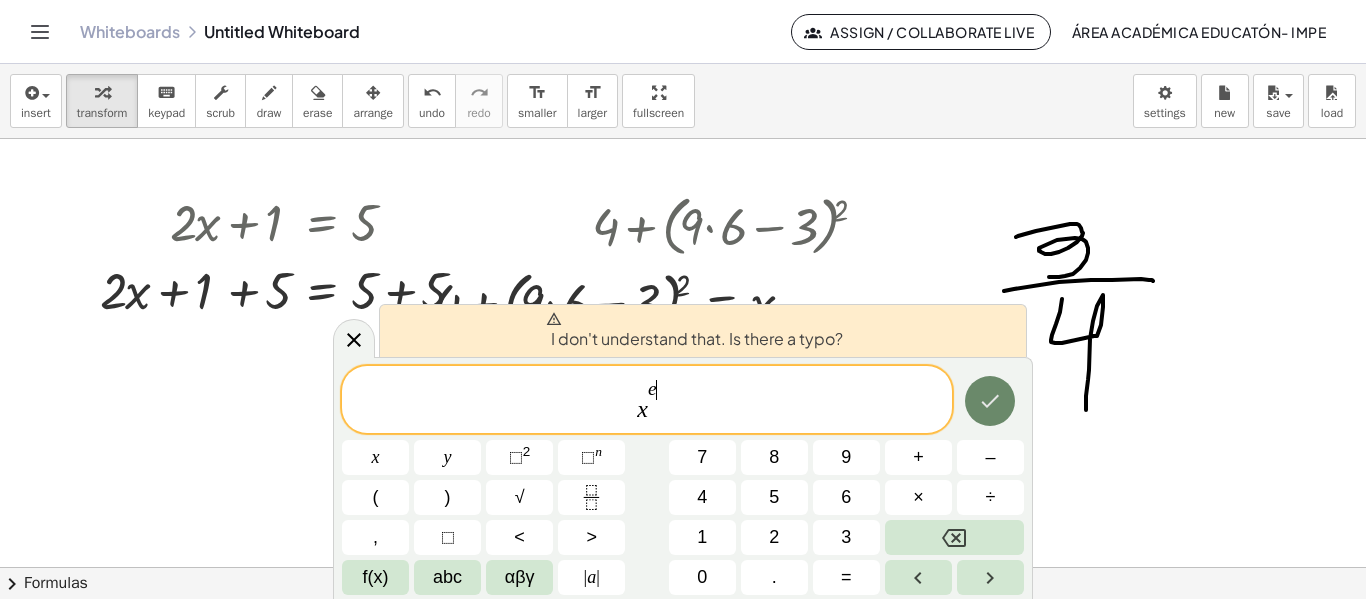 click 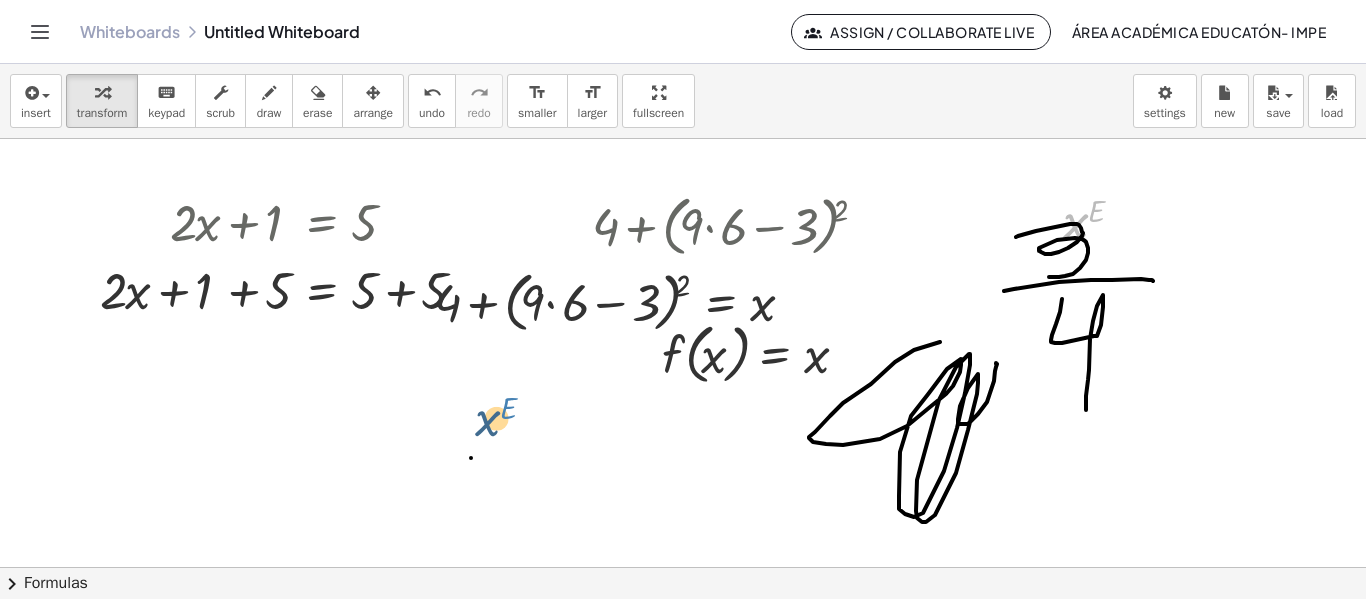 drag, startPoint x: 1097, startPoint y: 205, endPoint x: 501, endPoint y: 405, distance: 628.66205 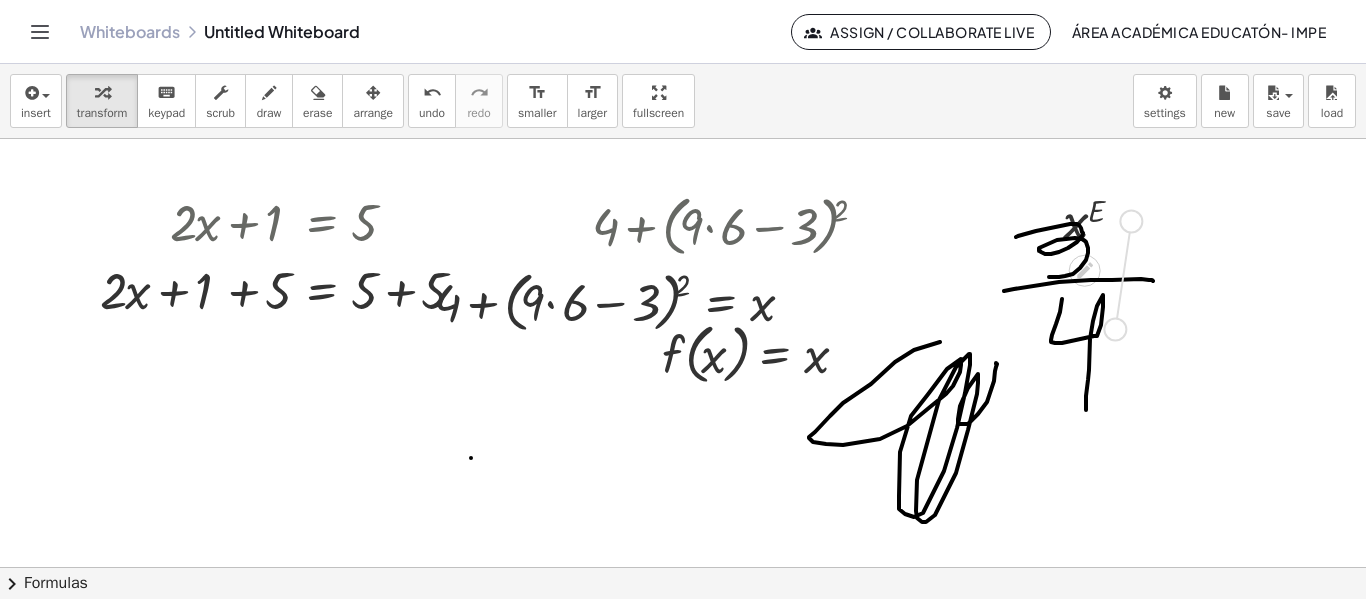 drag, startPoint x: 1129, startPoint y: 229, endPoint x: 1114, endPoint y: 337, distance: 109.03669 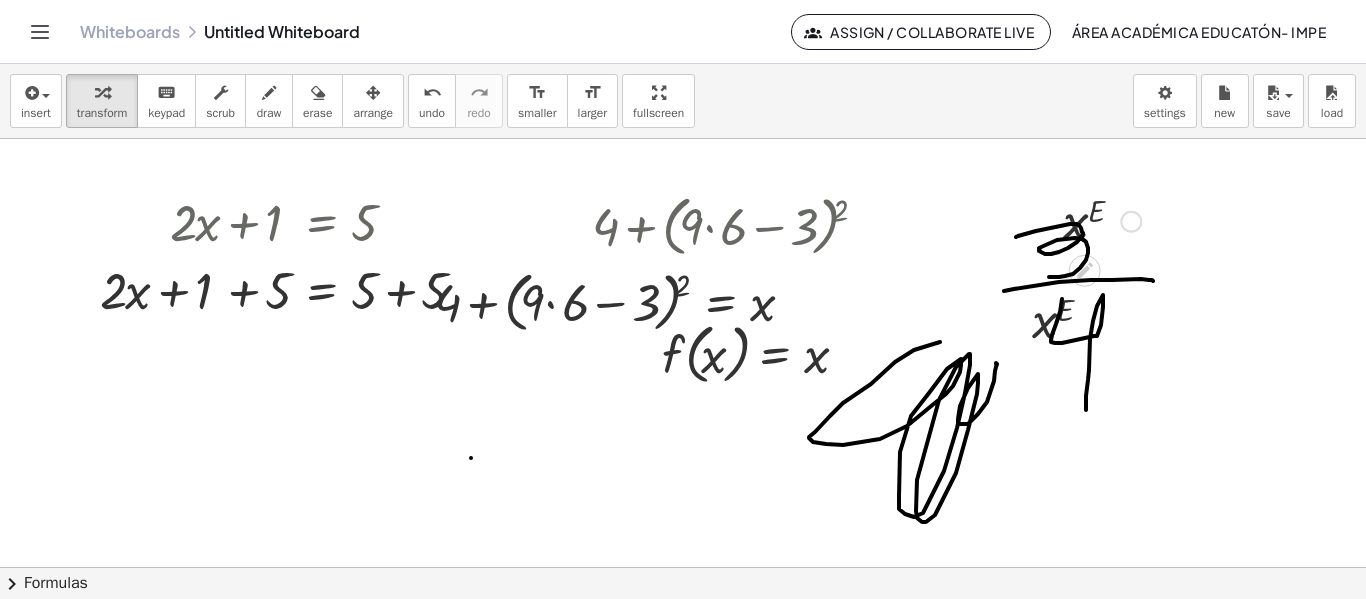 click at bounding box center (1102, 220) 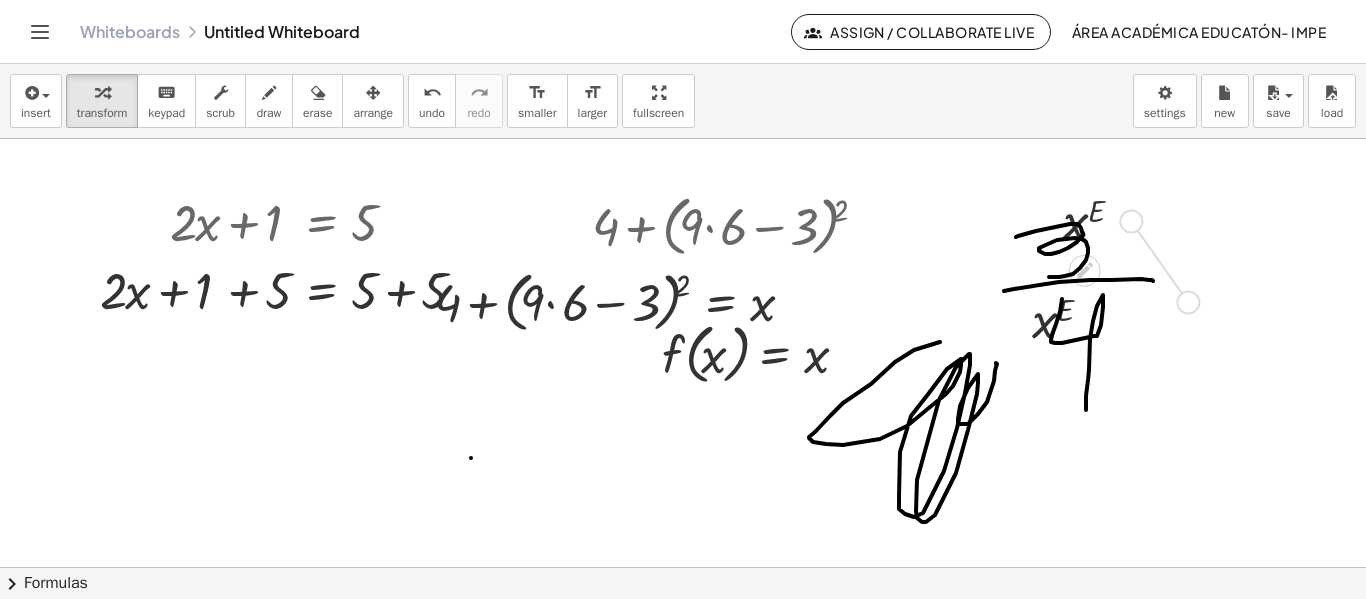 drag, startPoint x: 1136, startPoint y: 229, endPoint x: 1195, endPoint y: 315, distance: 104.292854 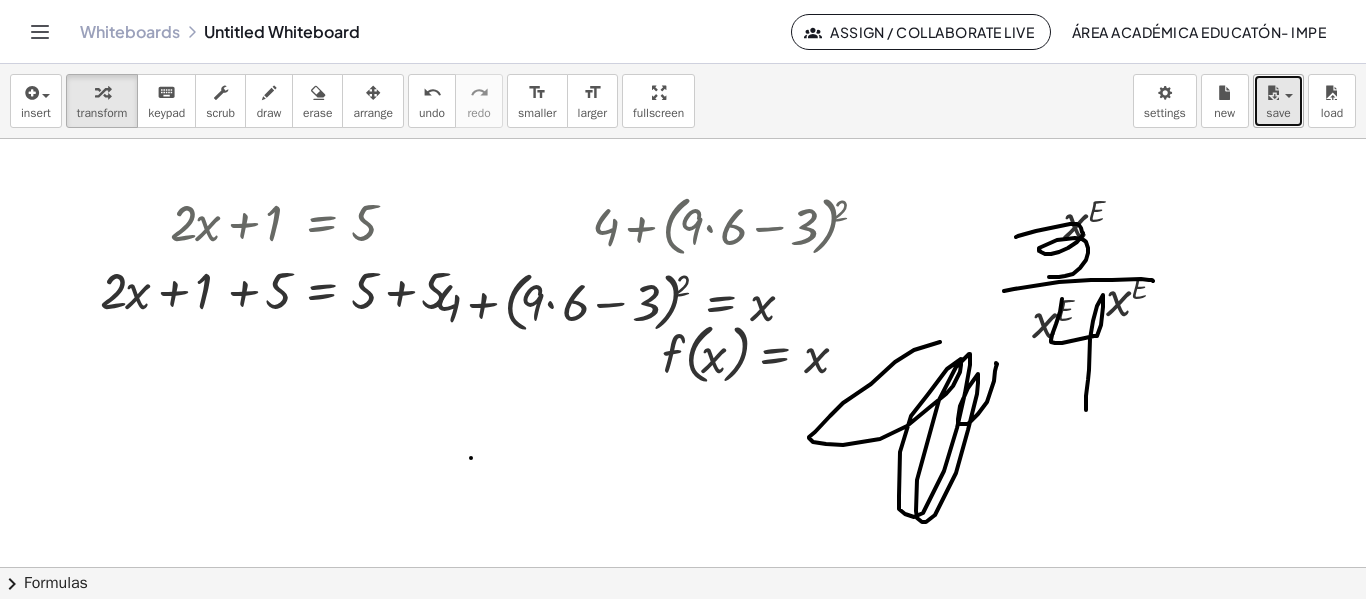 click at bounding box center [1273, 93] 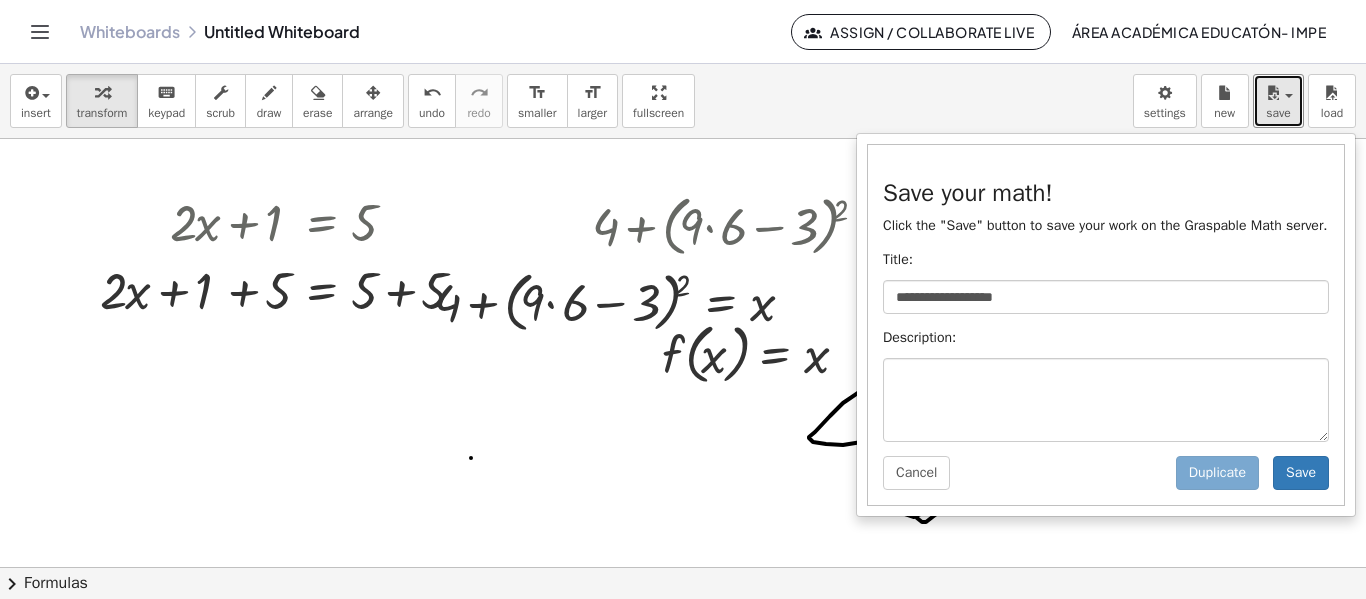 click at bounding box center (683, 567) 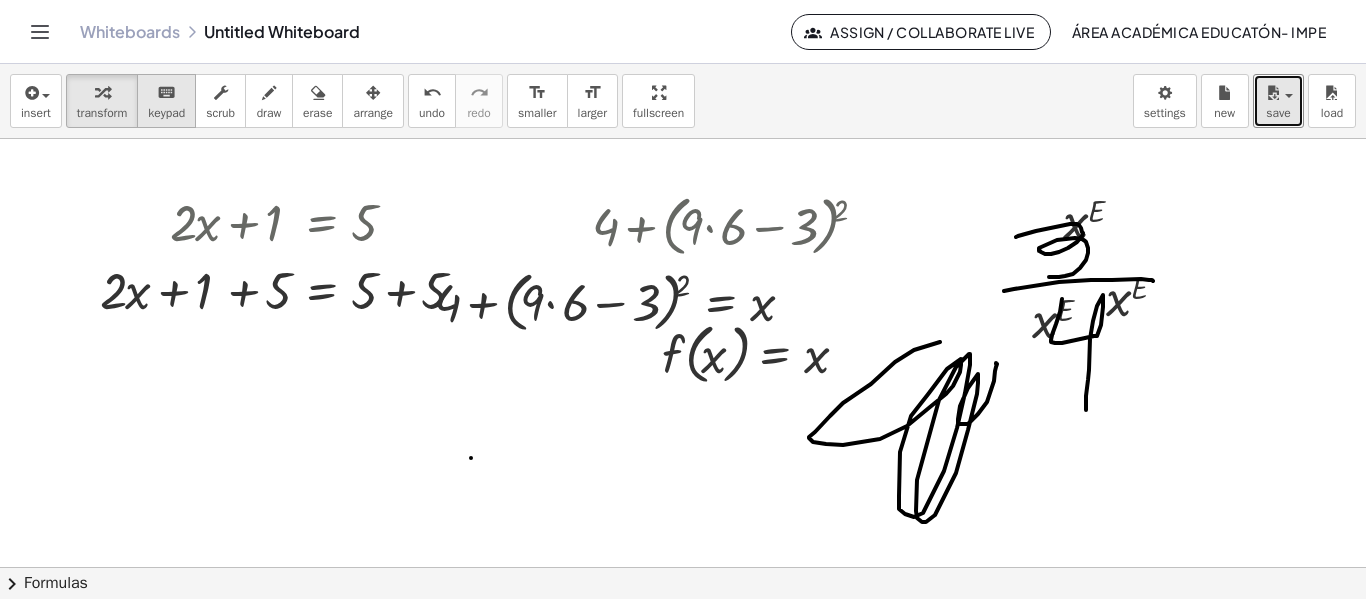 click on "keyboard keypad" at bounding box center [166, 101] 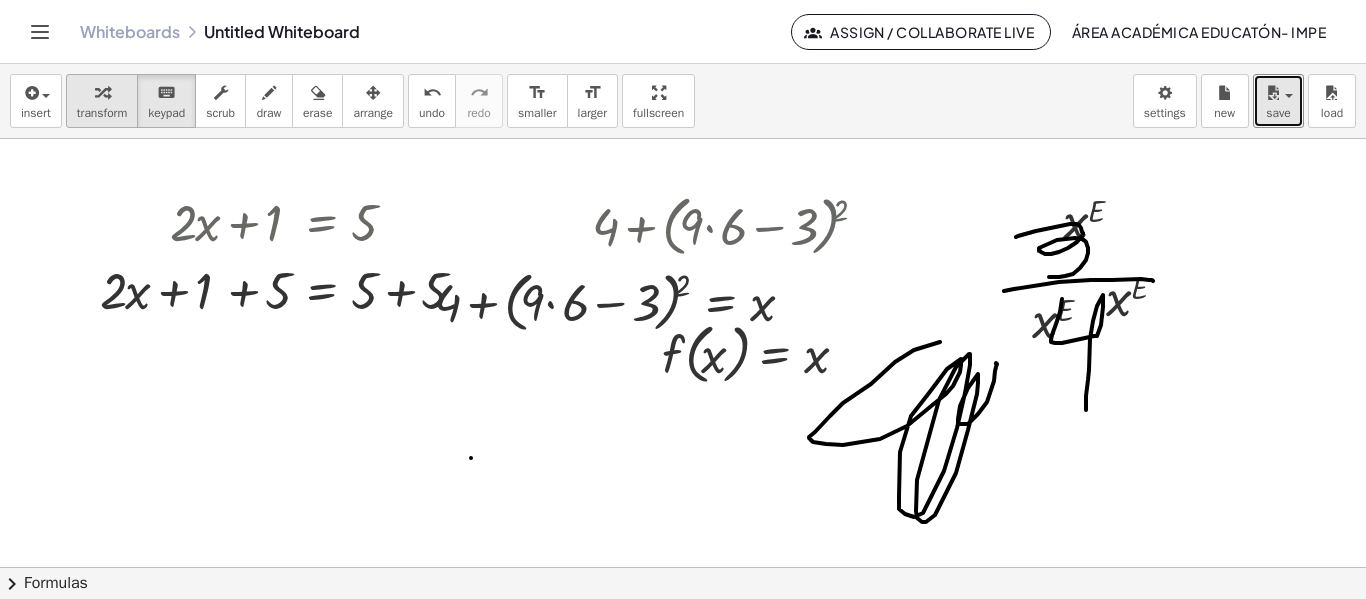 click on "transform" at bounding box center [102, 113] 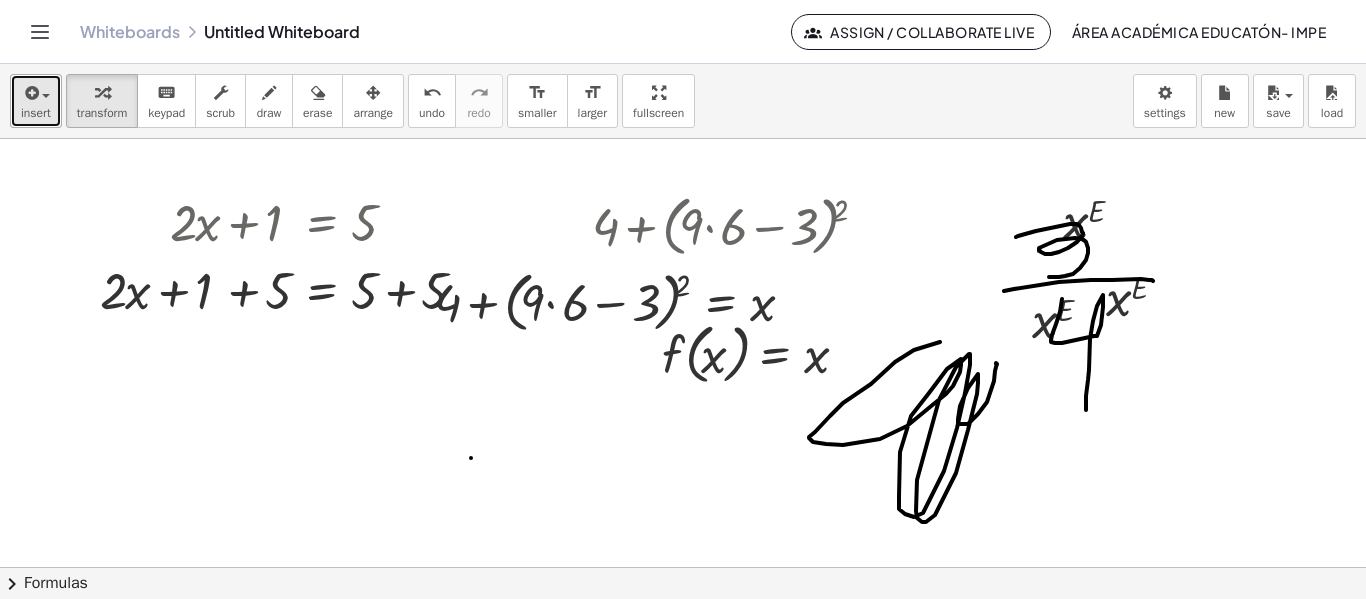 click on "insert" at bounding box center (36, 113) 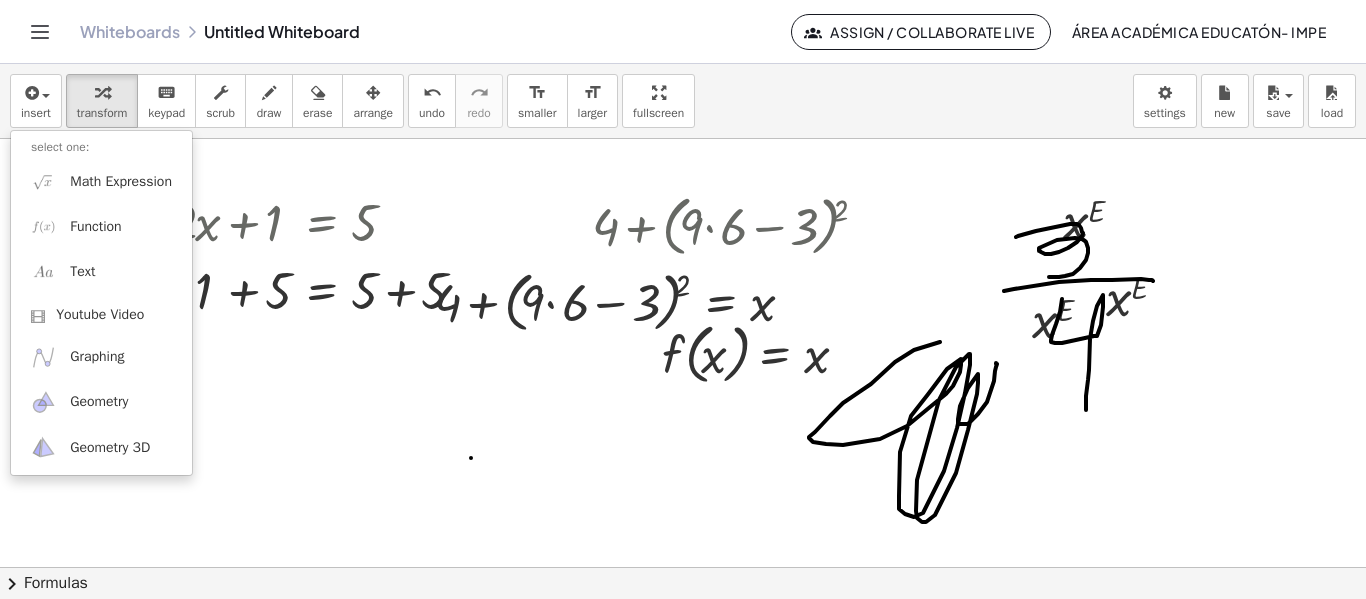 click 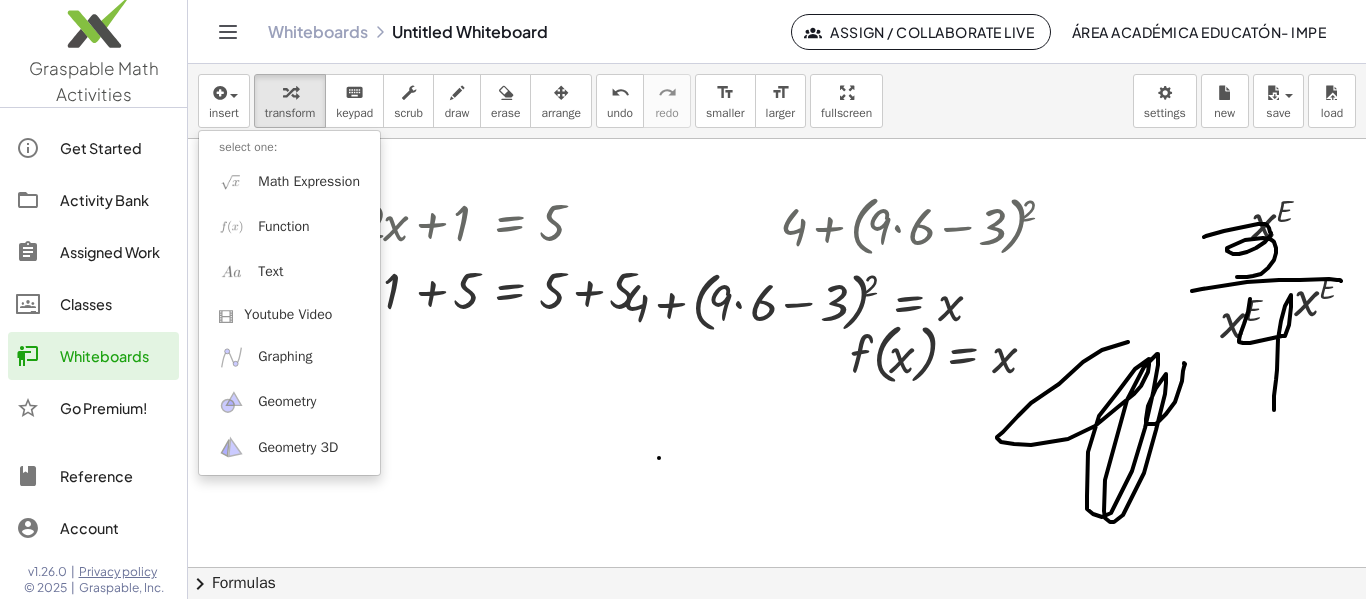 scroll, scrollTop: 0, scrollLeft: 0, axis: both 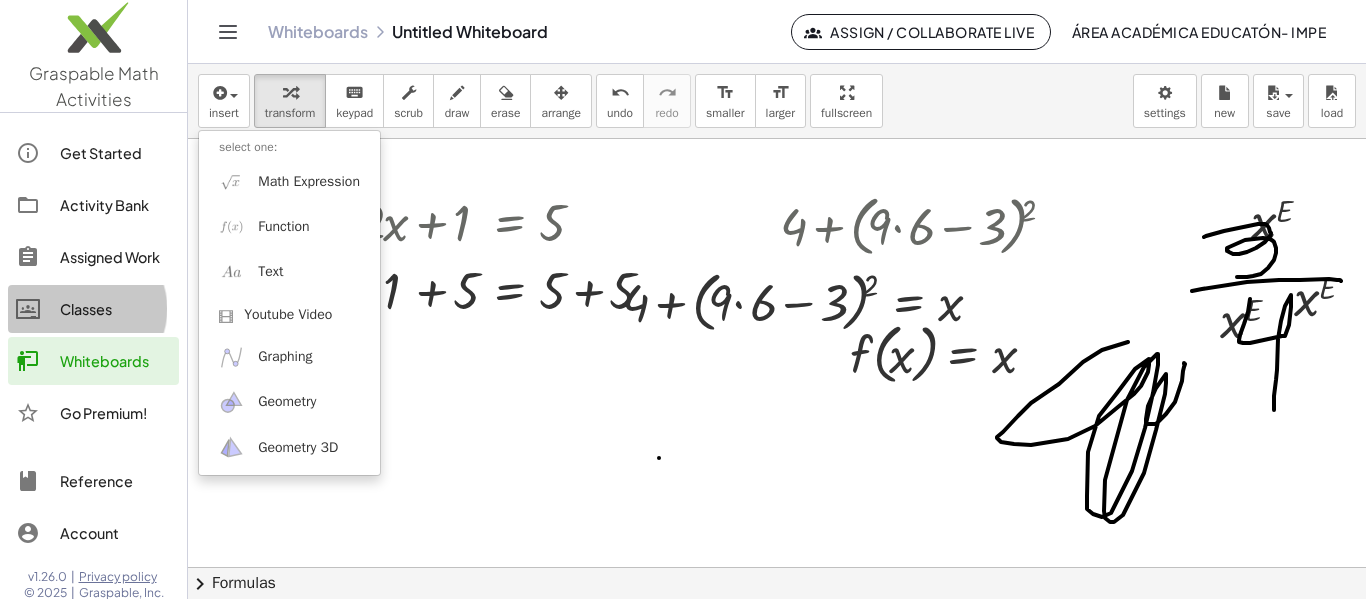 click on "Classes" 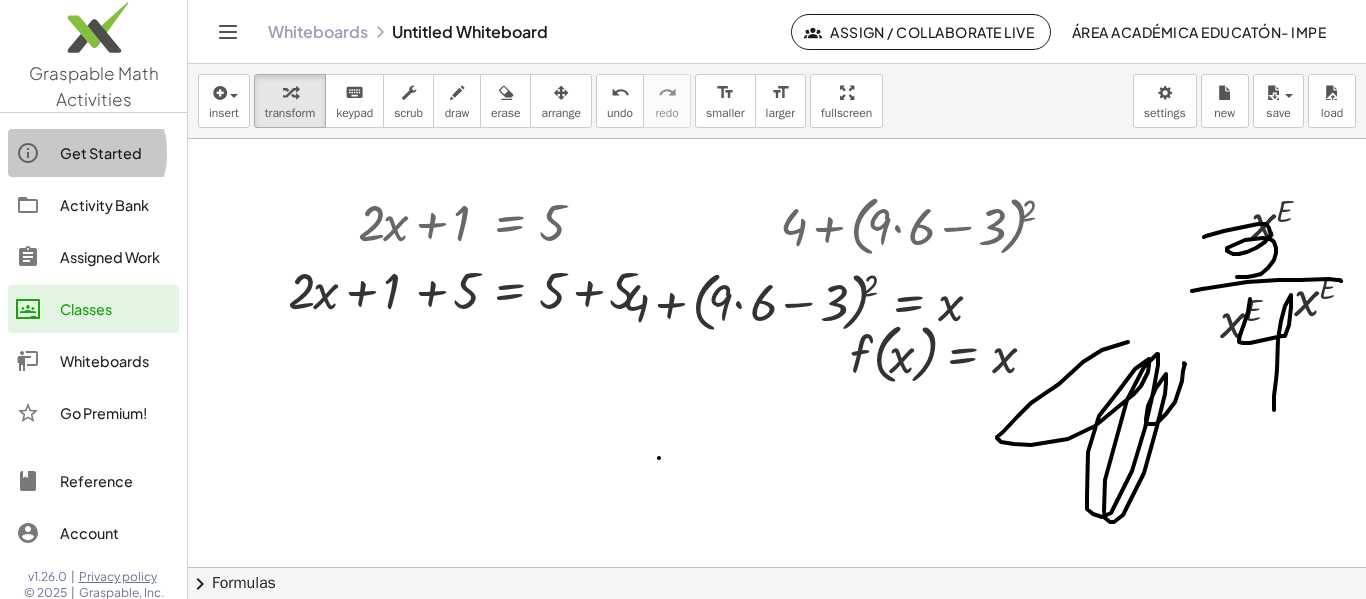 click on "Get Started" 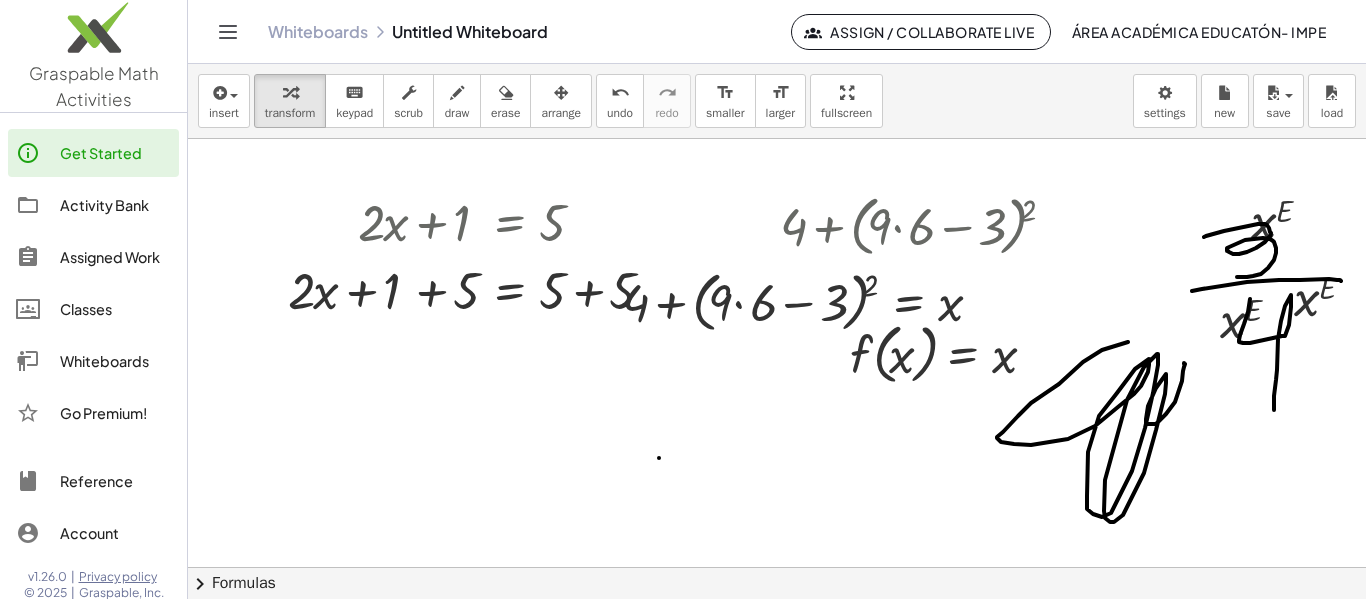 click on "Activity Bank" 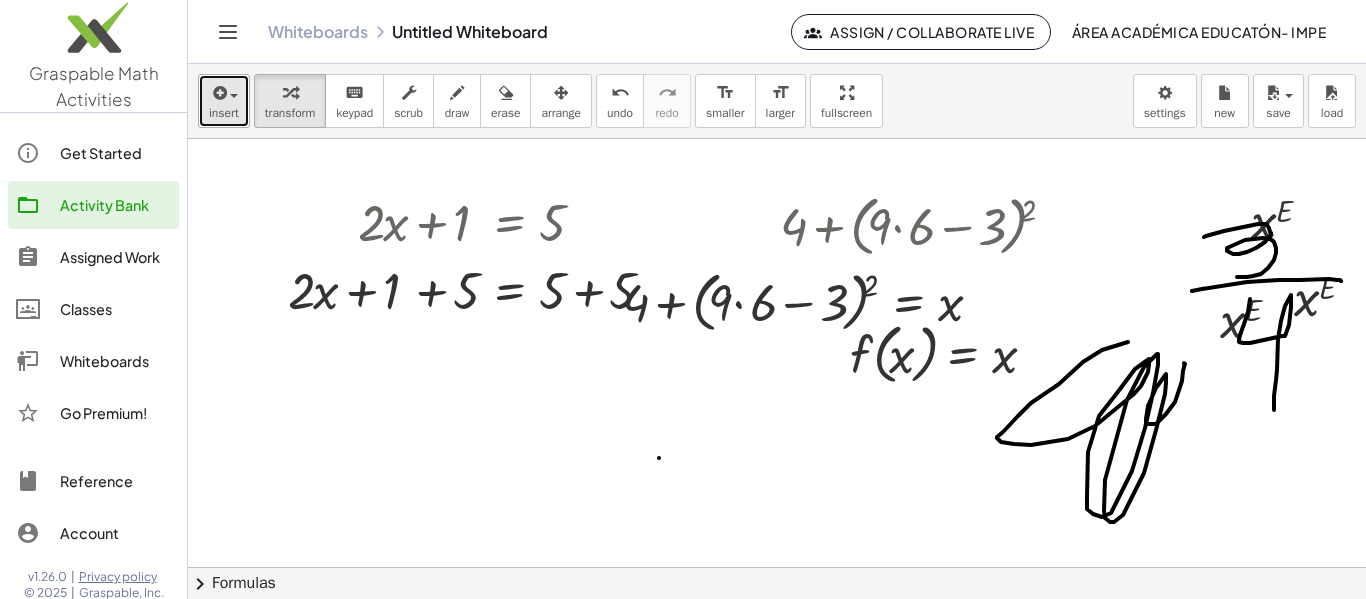 click on "insert" at bounding box center (224, 113) 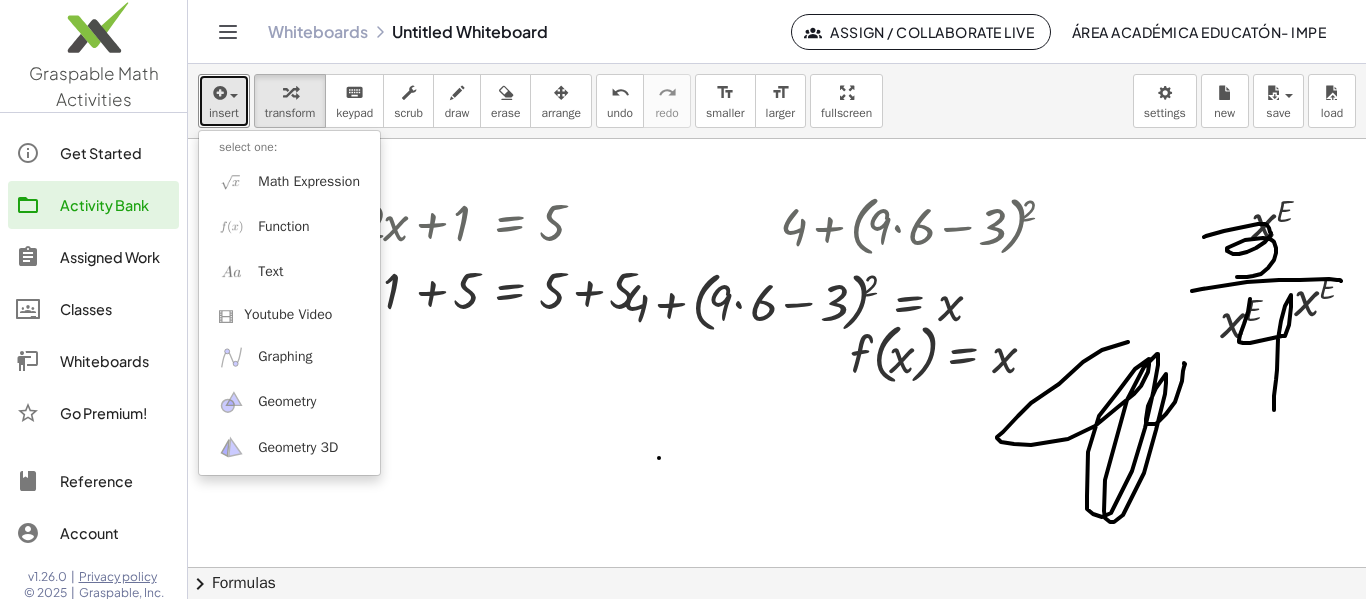 click at bounding box center (777, 567) 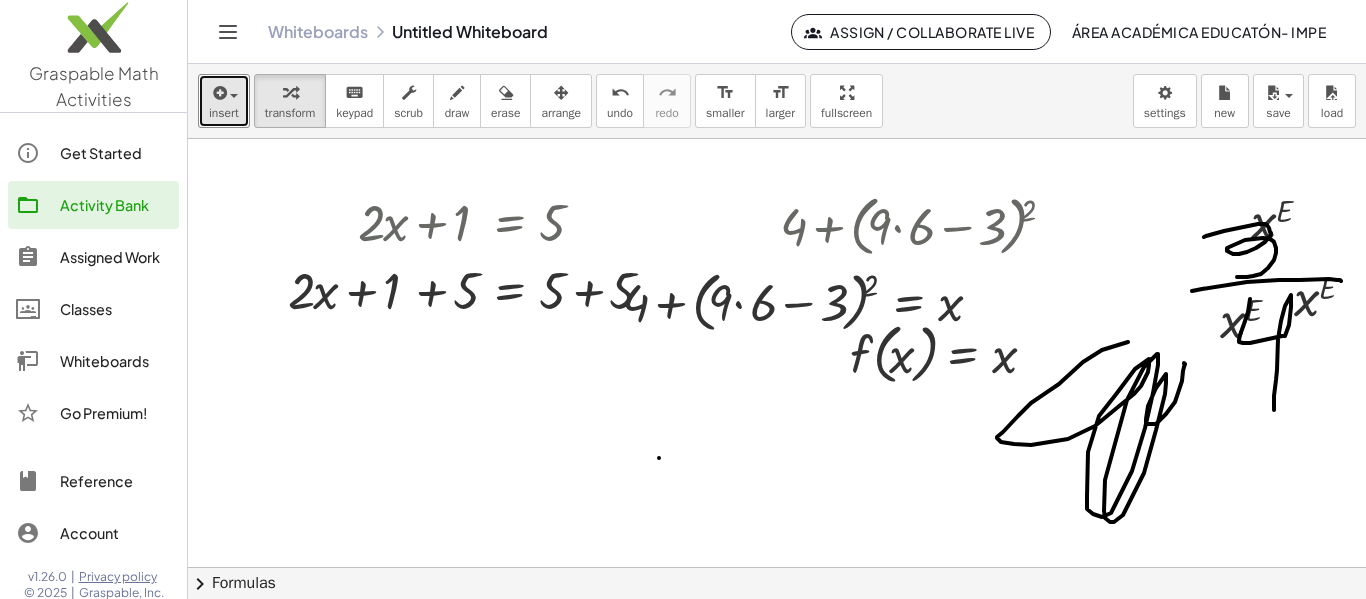drag, startPoint x: 529, startPoint y: 402, endPoint x: 654, endPoint y: 430, distance: 128.09763 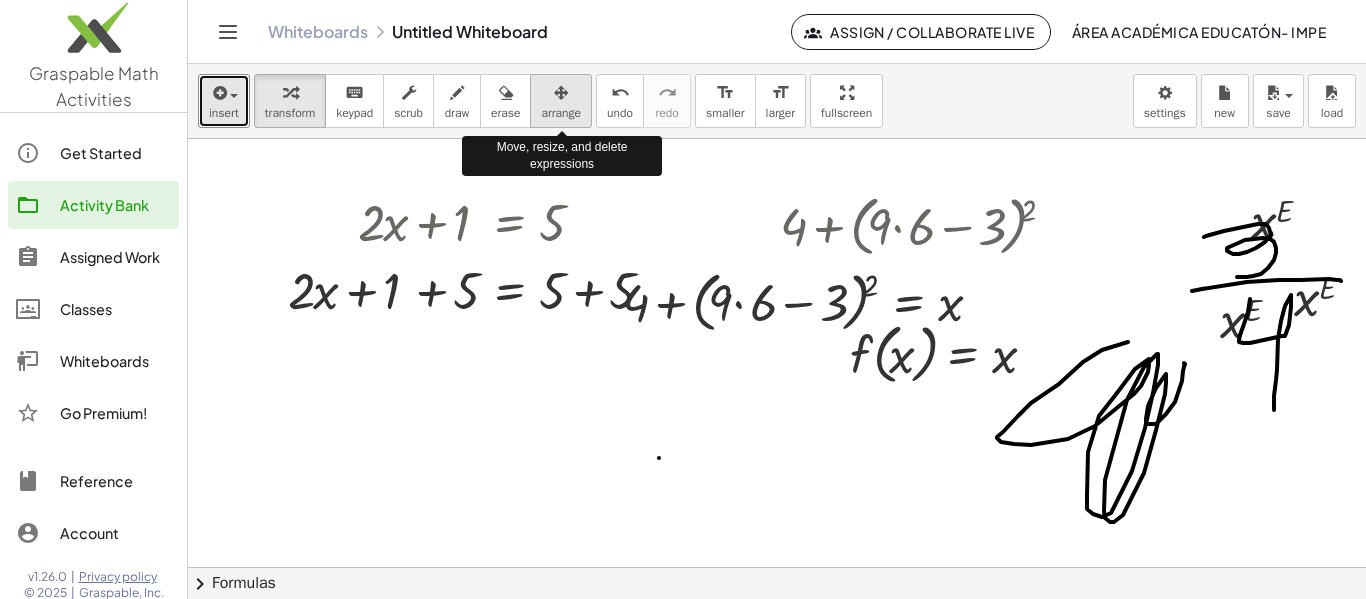 click on "arrange" at bounding box center [561, 113] 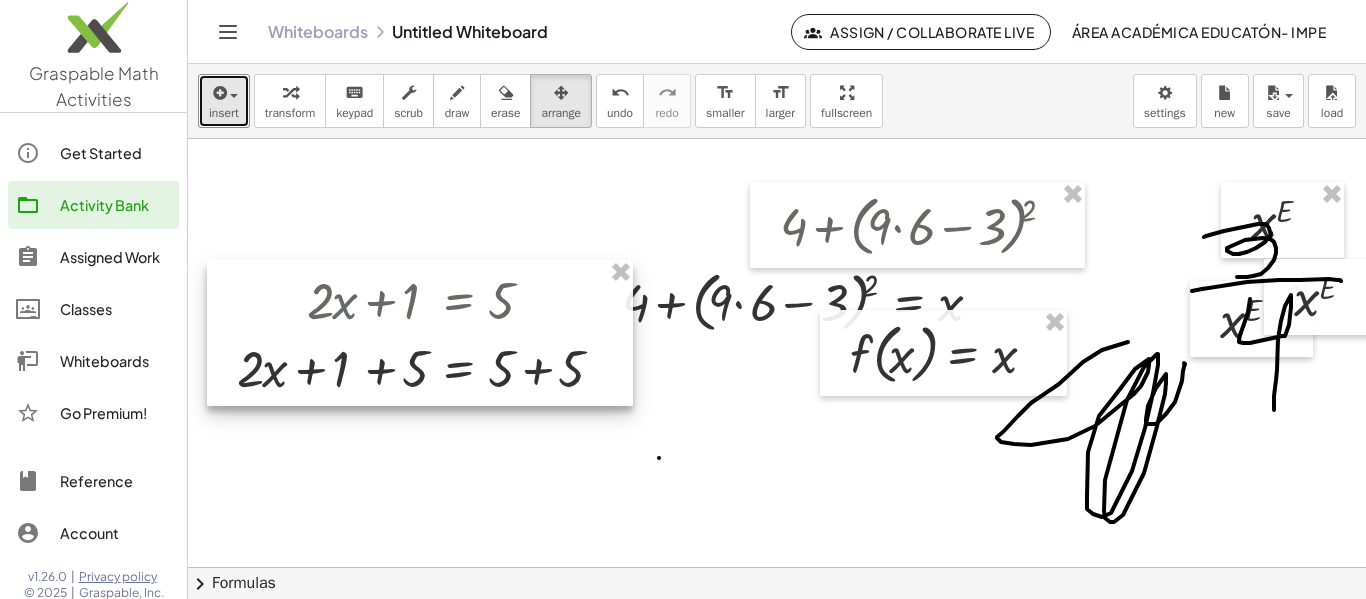 drag, startPoint x: 556, startPoint y: 283, endPoint x: 505, endPoint y: 381, distance: 110.47624 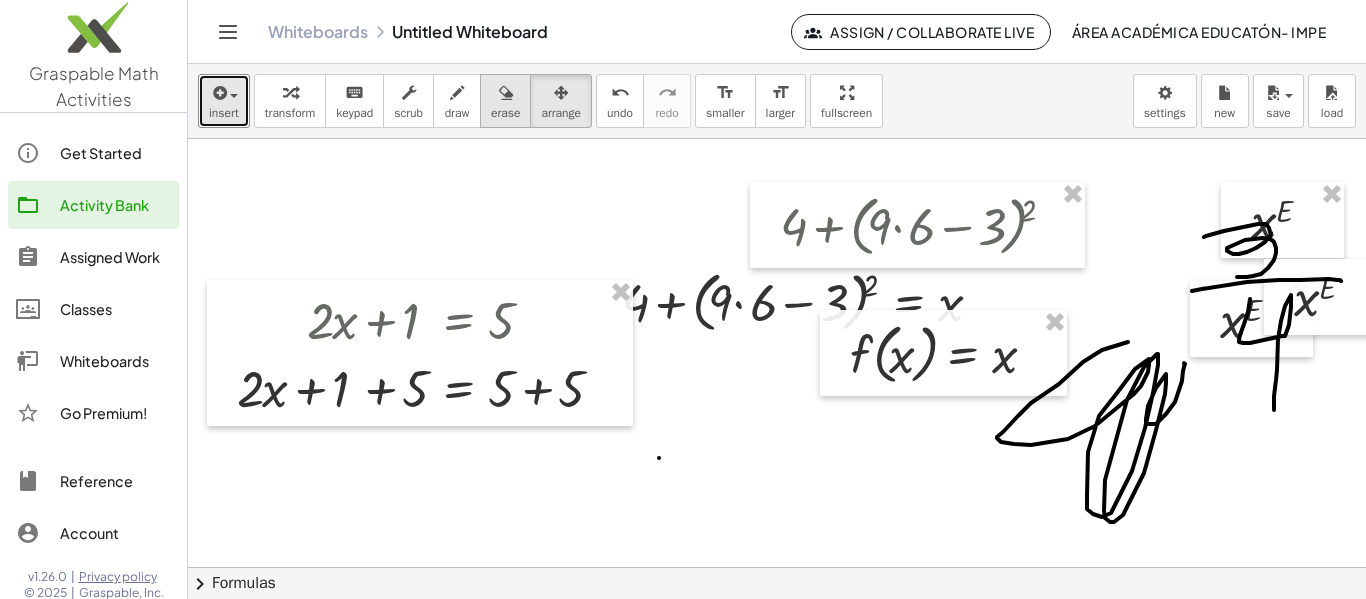 click on "erase" at bounding box center (505, 101) 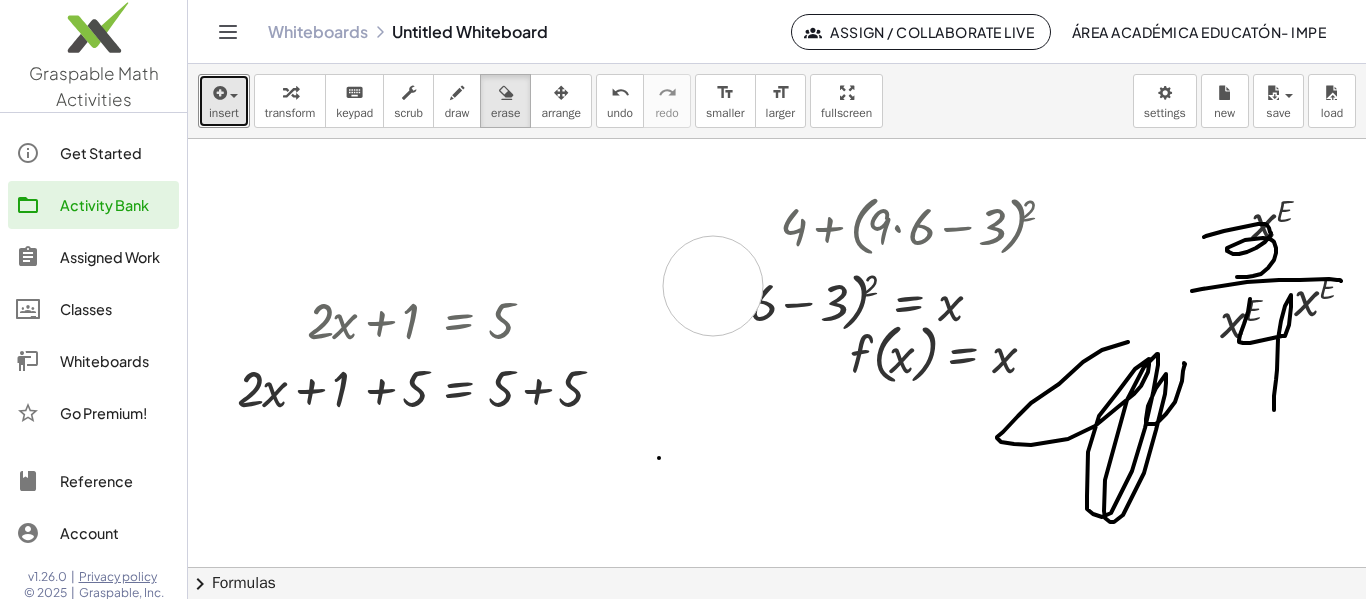 drag, startPoint x: 653, startPoint y: 307, endPoint x: 713, endPoint y: 280, distance: 65.795135 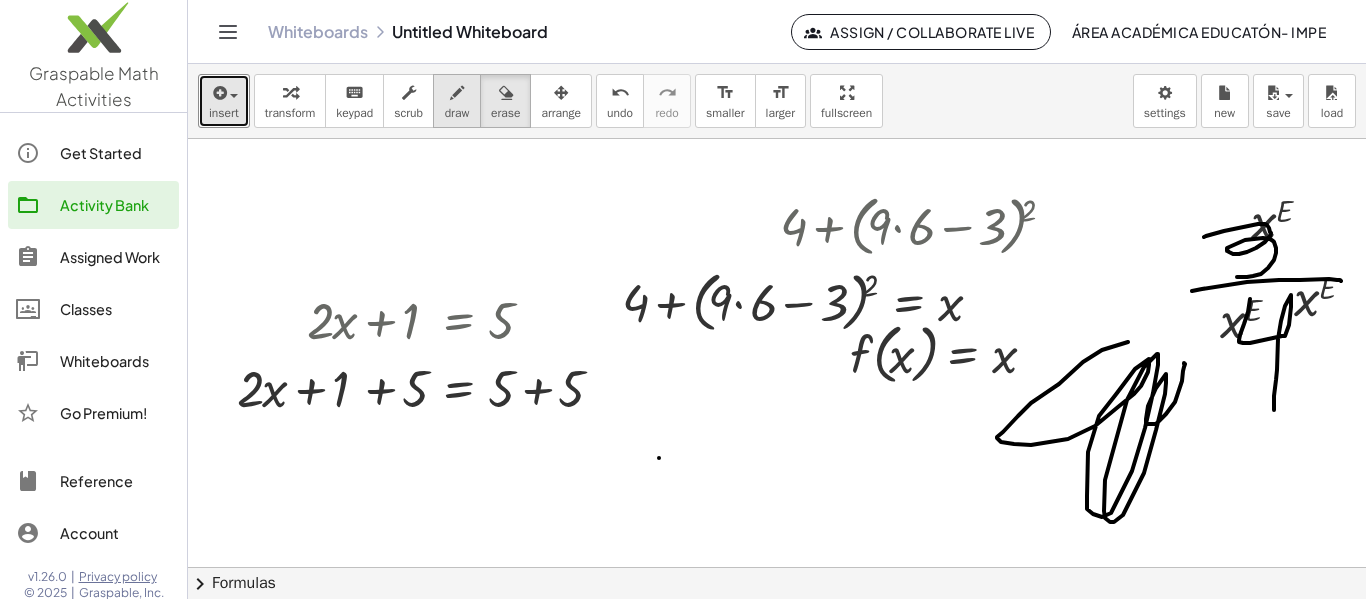 click on "draw" at bounding box center [457, 113] 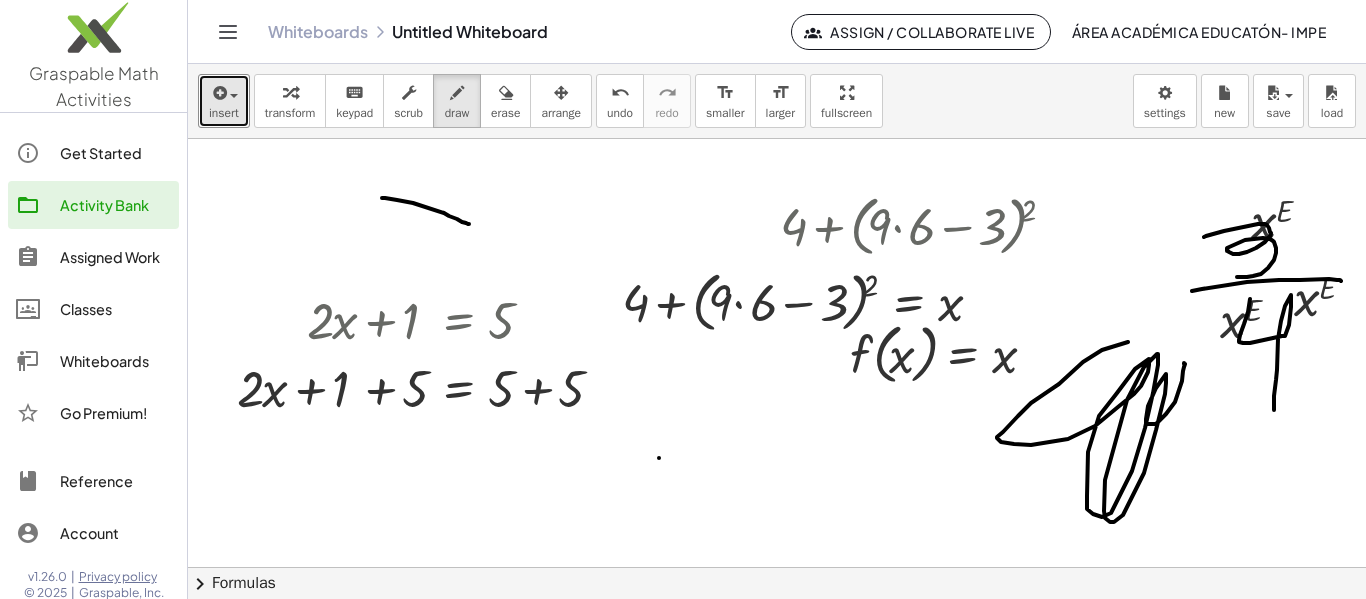 drag, startPoint x: 382, startPoint y: 198, endPoint x: 469, endPoint y: 224, distance: 90.80198 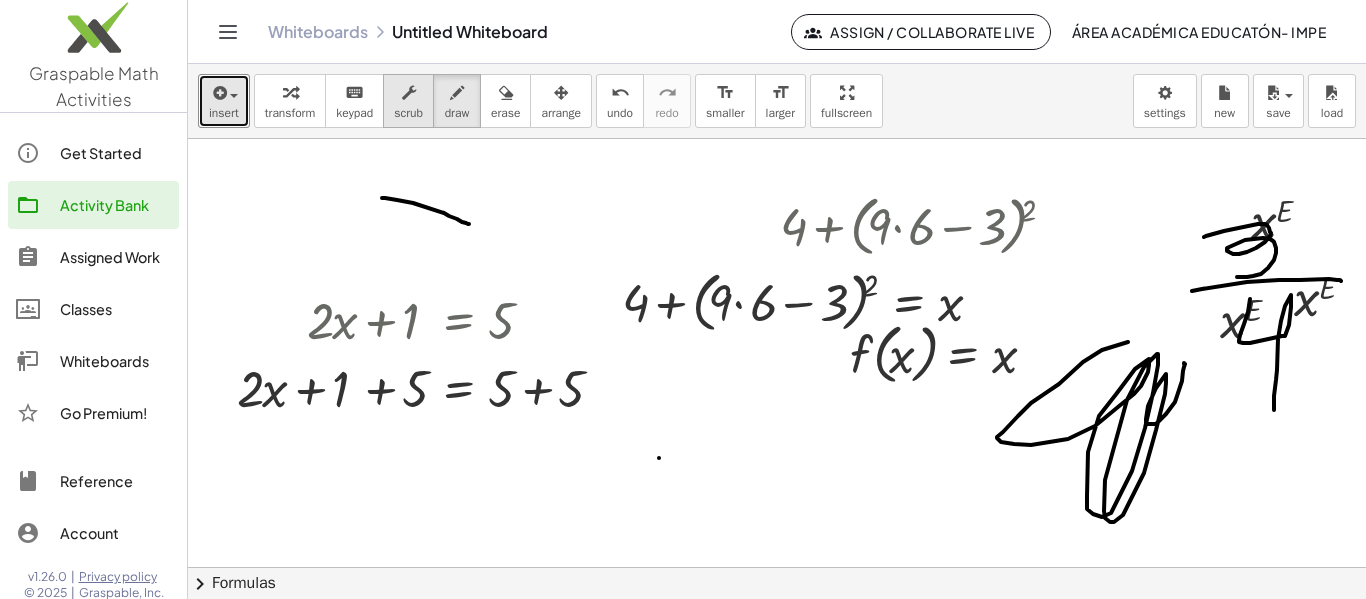 click on "scrub" at bounding box center [408, 101] 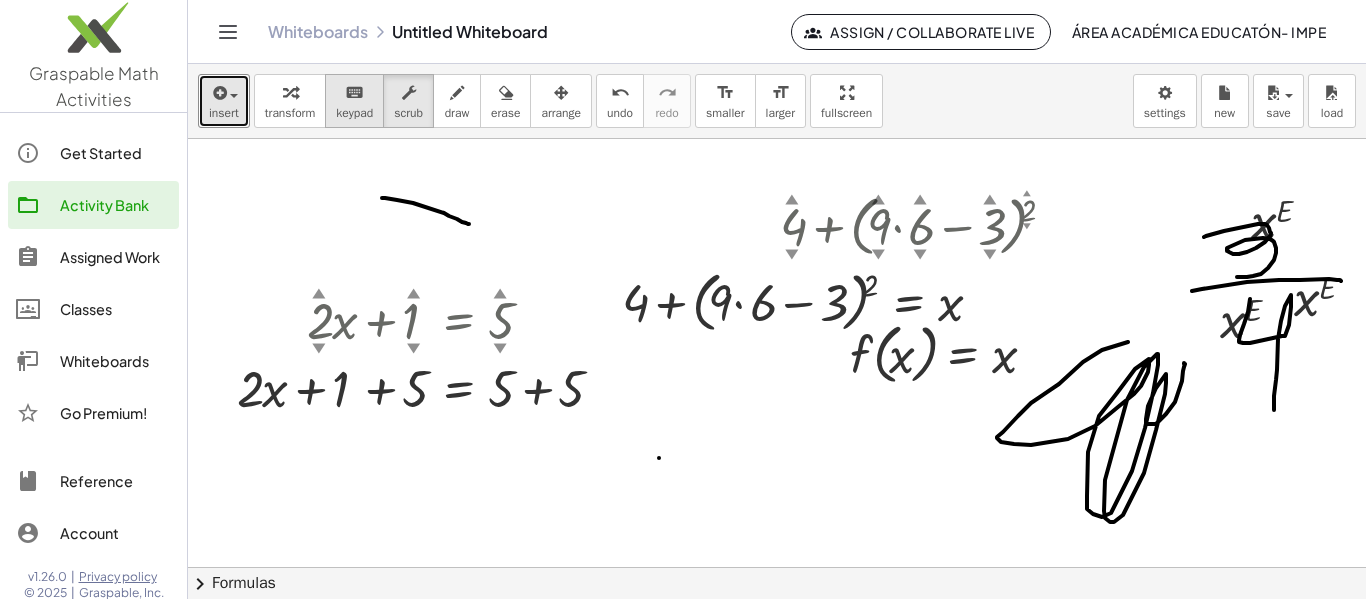 click on "keyboard" at bounding box center (354, 93) 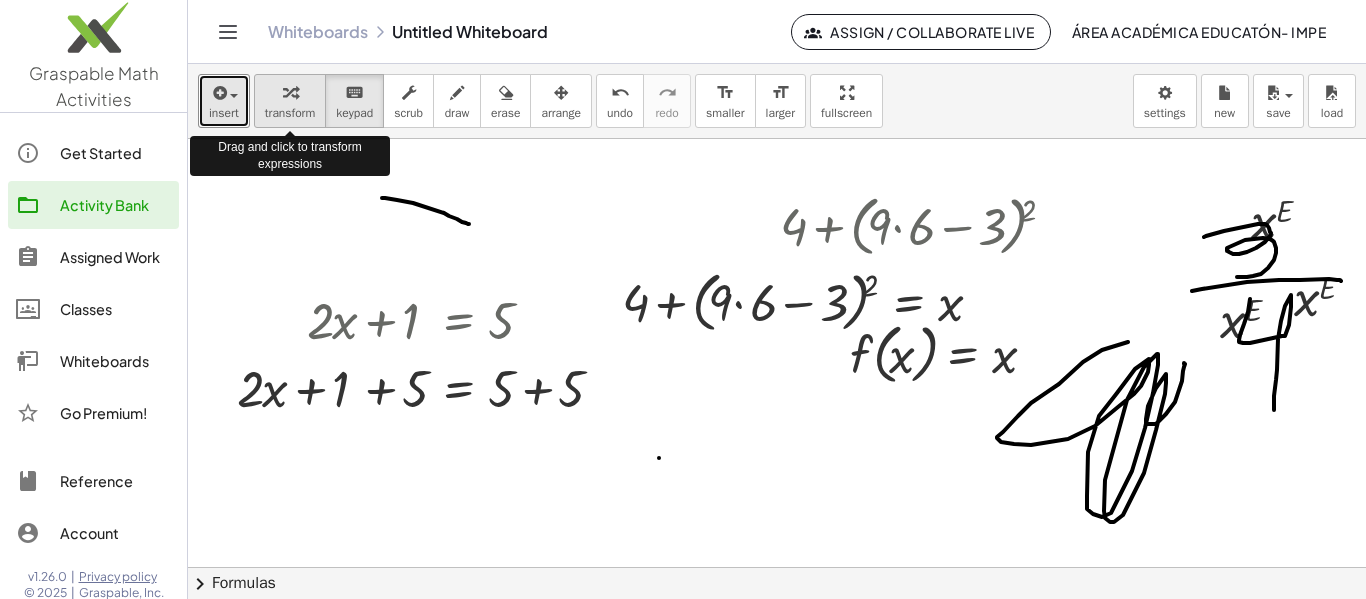 click at bounding box center [290, 92] 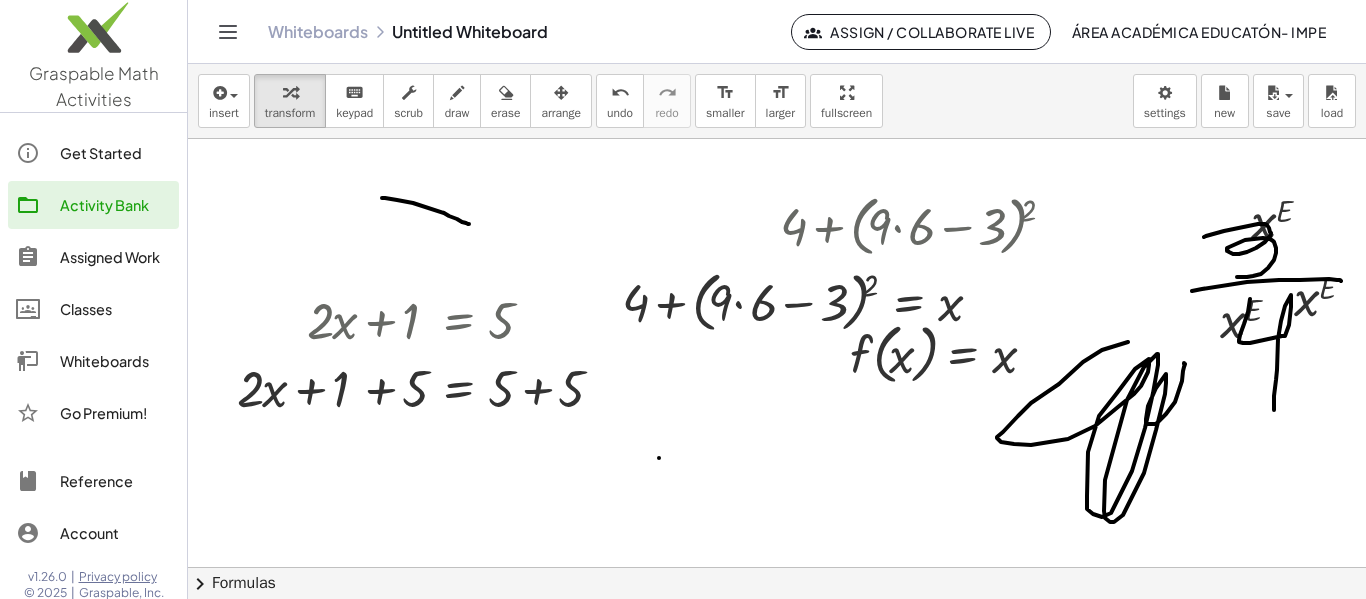 click 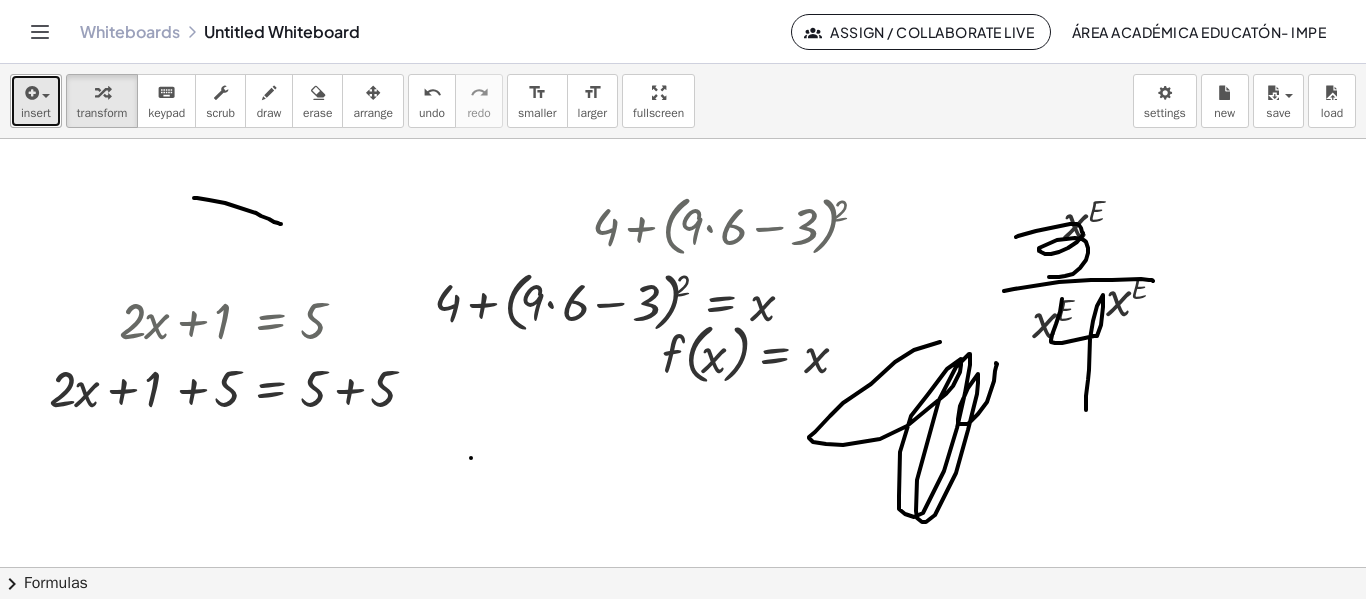 click at bounding box center [30, 93] 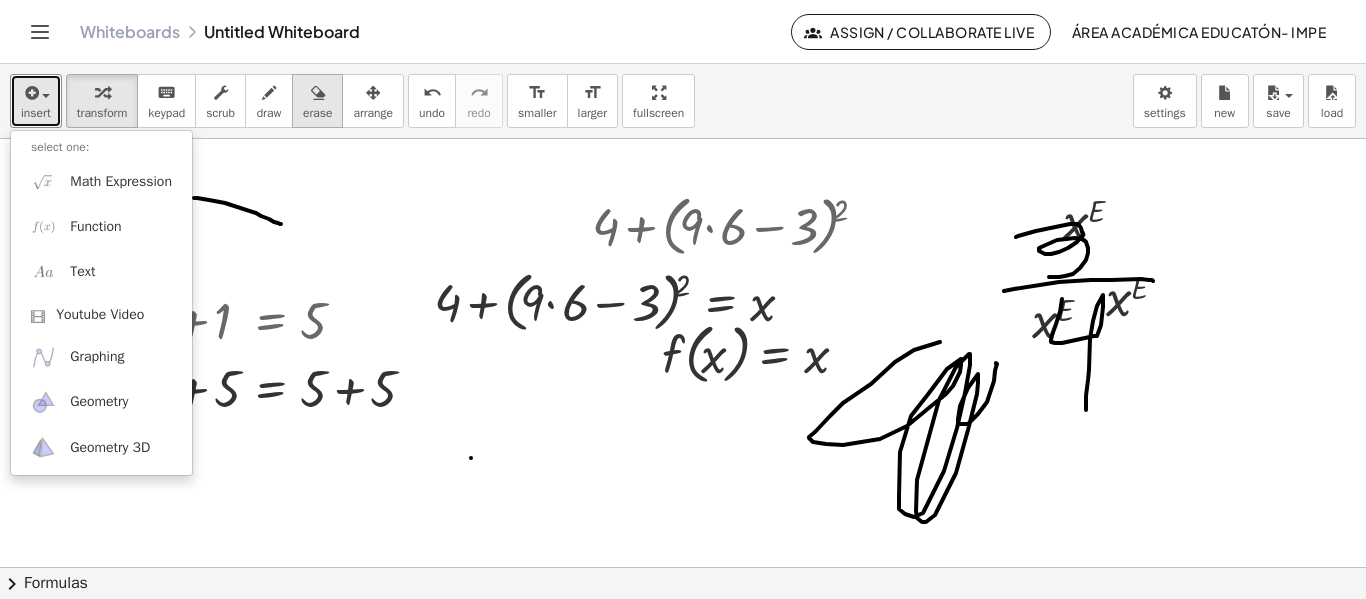click on "erase" at bounding box center [317, 101] 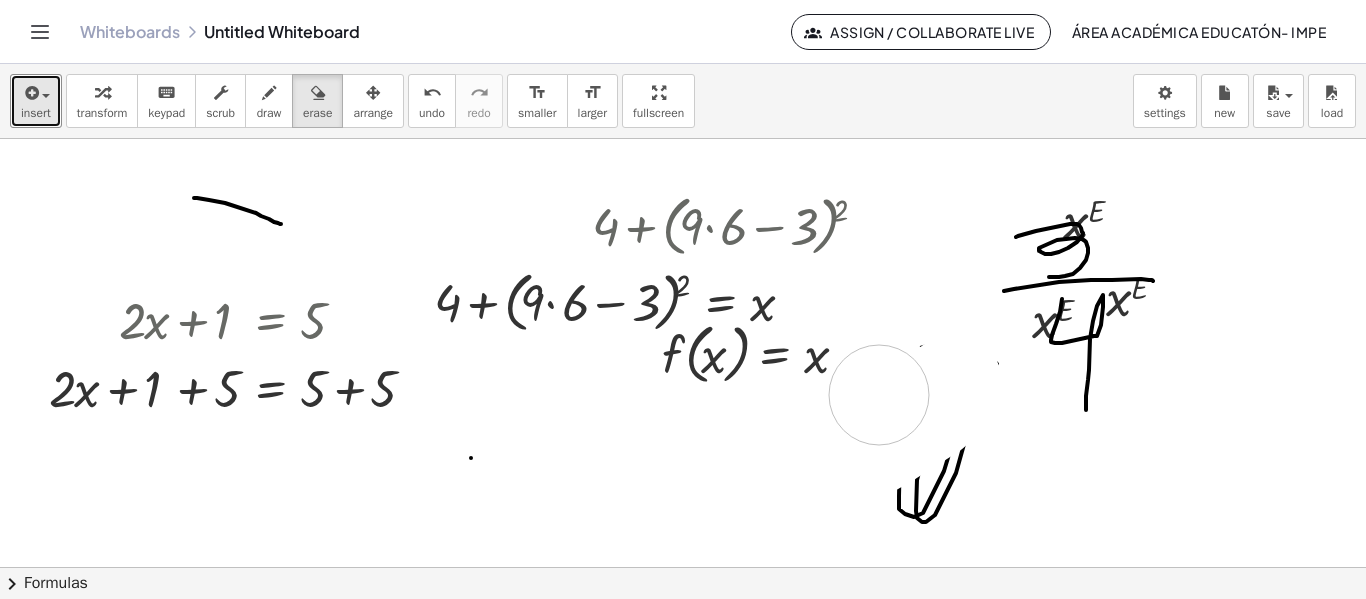 drag, startPoint x: 953, startPoint y: 385, endPoint x: 921, endPoint y: 557, distance: 174.95142 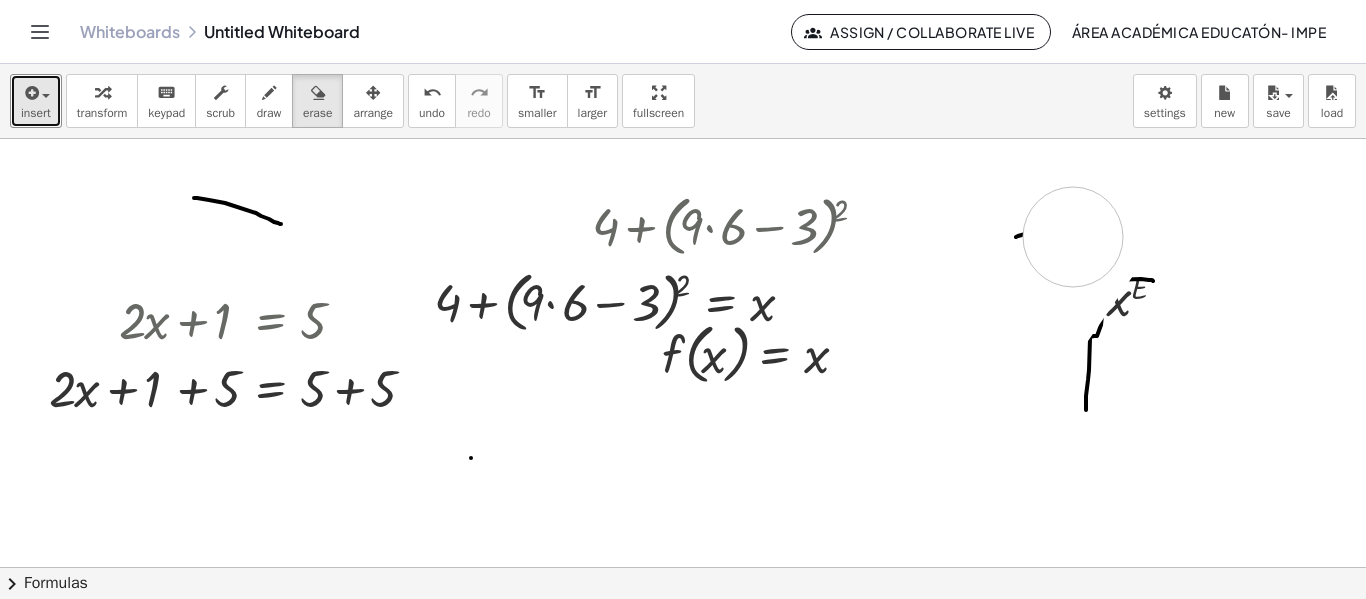 drag, startPoint x: 921, startPoint y: 557, endPoint x: 1090, endPoint y: 330, distance: 283.00177 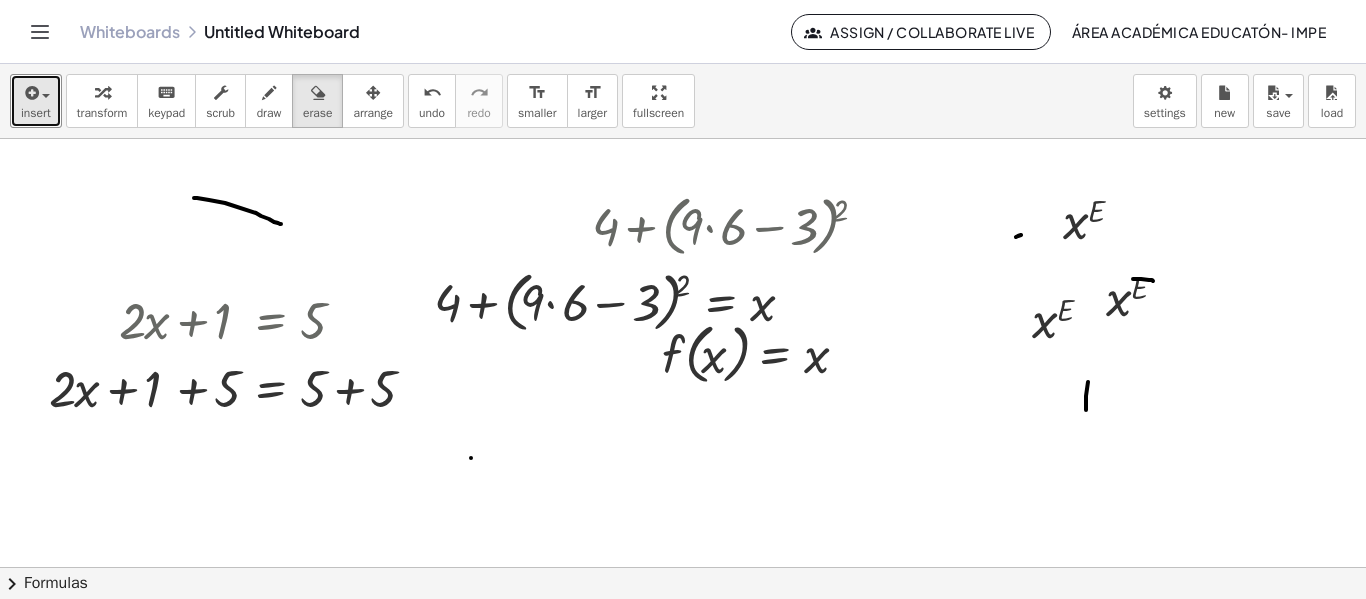 click at bounding box center [683, 567] 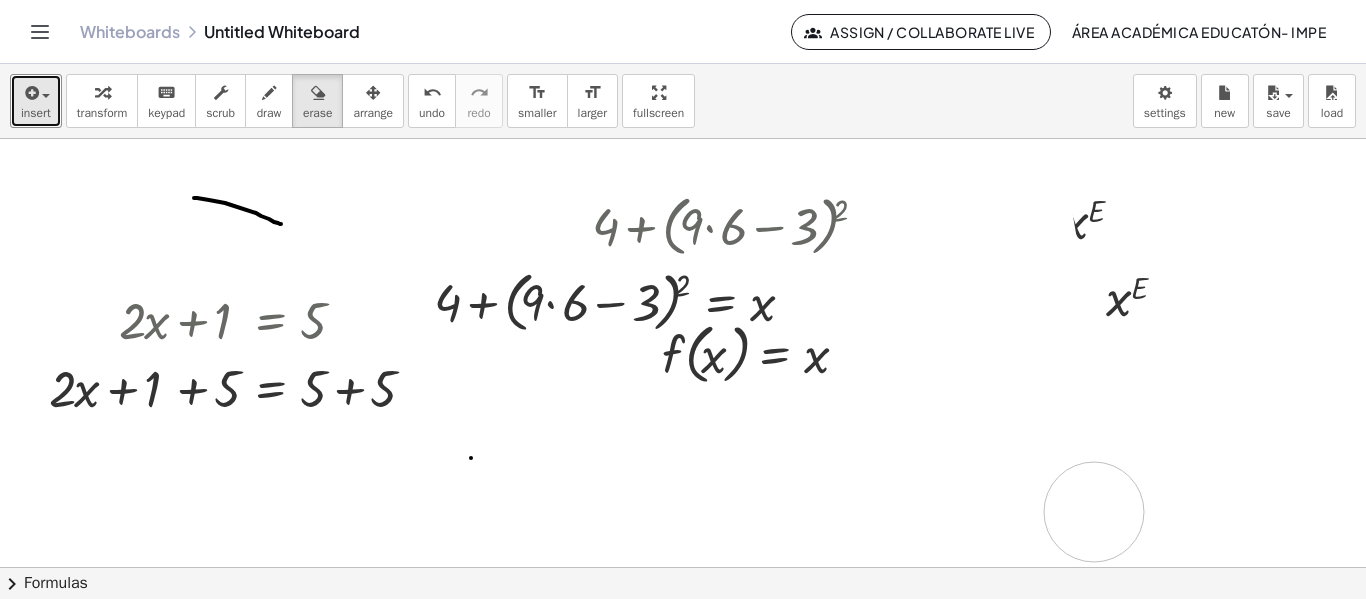 drag, startPoint x: 1024, startPoint y: 226, endPoint x: 1094, endPoint y: 511, distance: 293.4706 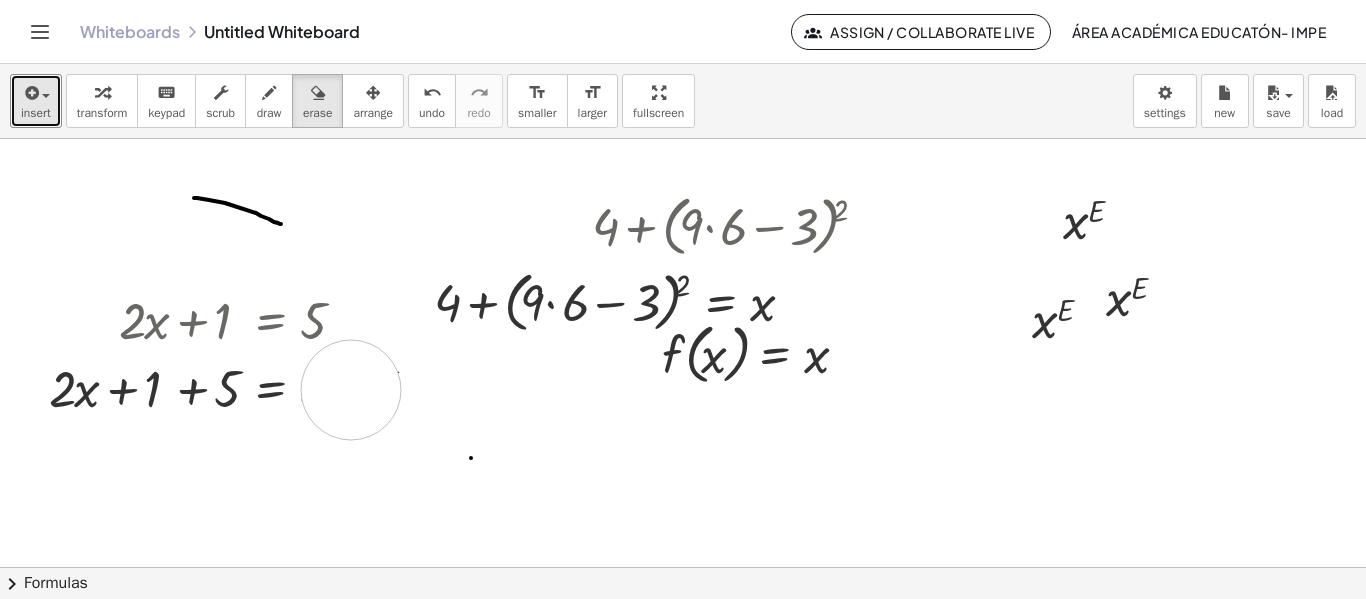click at bounding box center (683, 567) 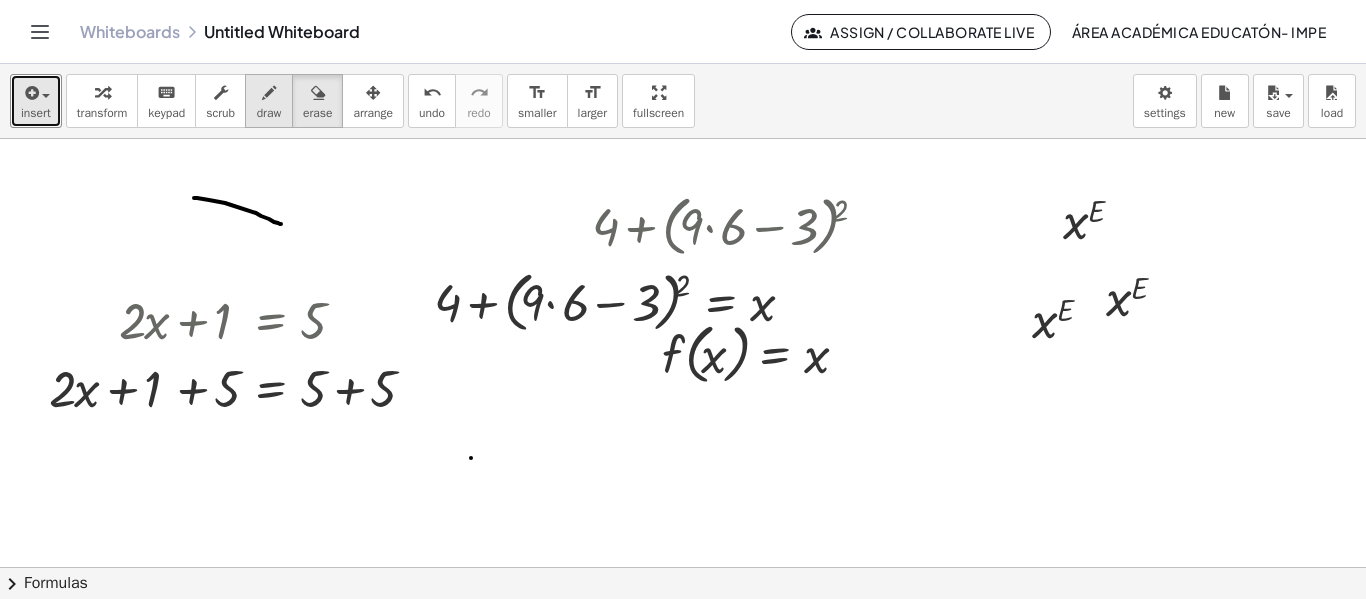 click at bounding box center (269, 92) 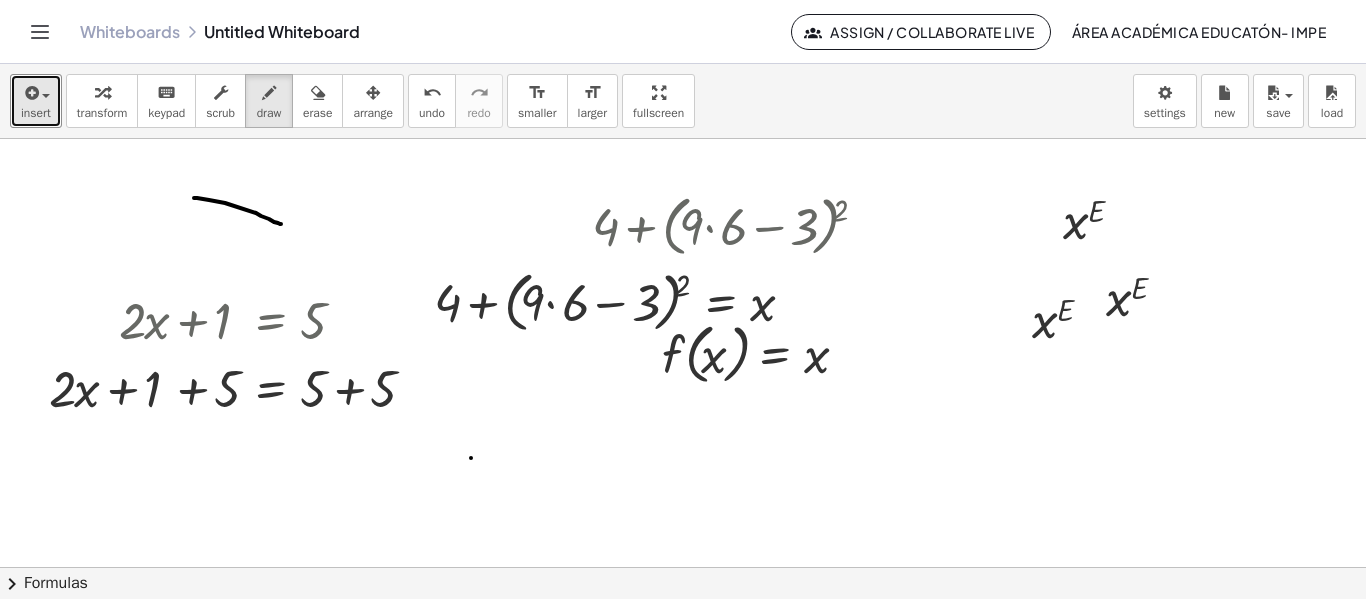 click at bounding box center (683, 567) 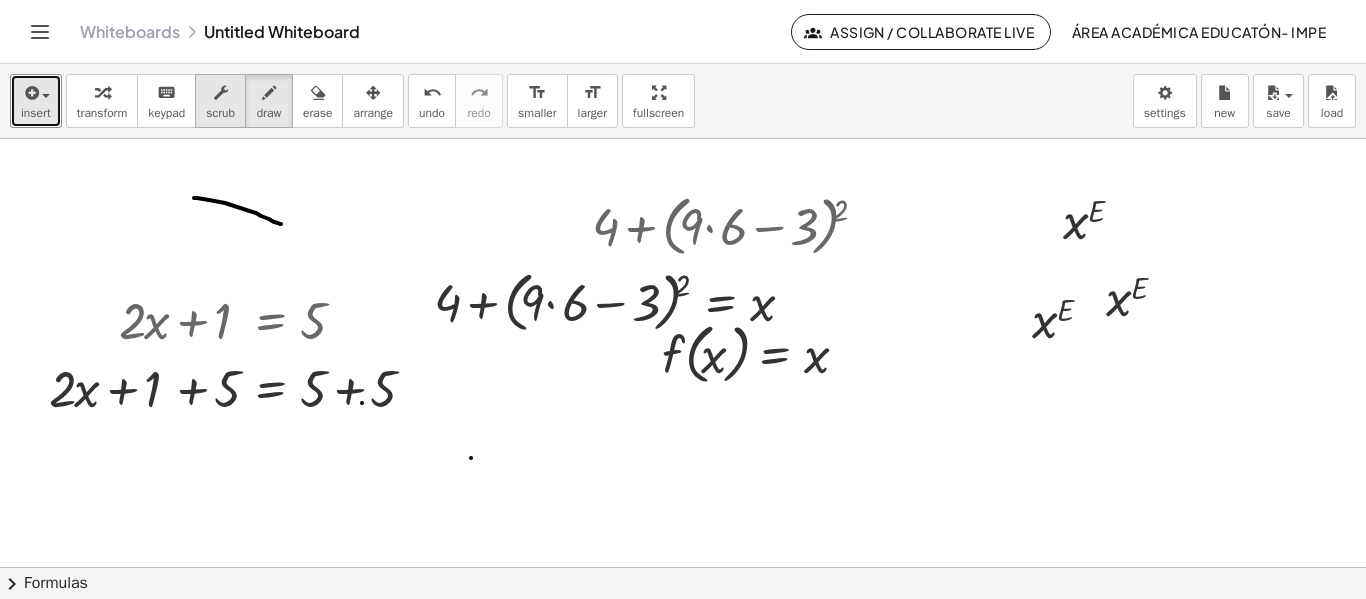 click on "scrub" at bounding box center (220, 113) 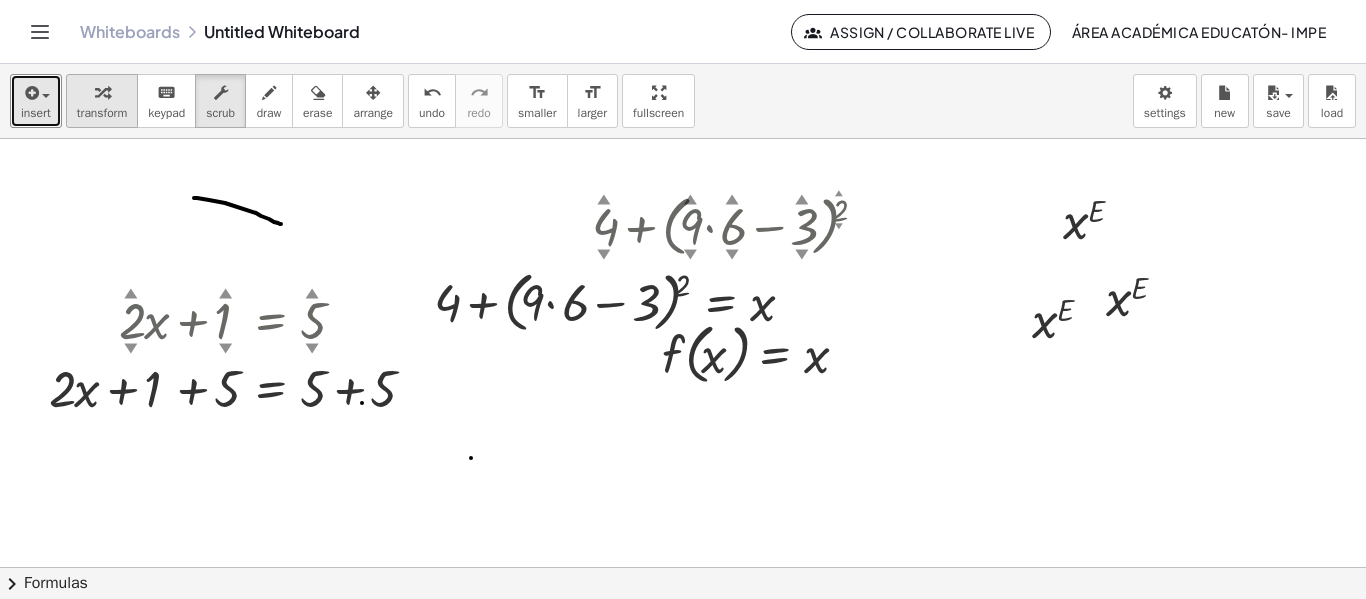 click on "transform" at bounding box center (102, 113) 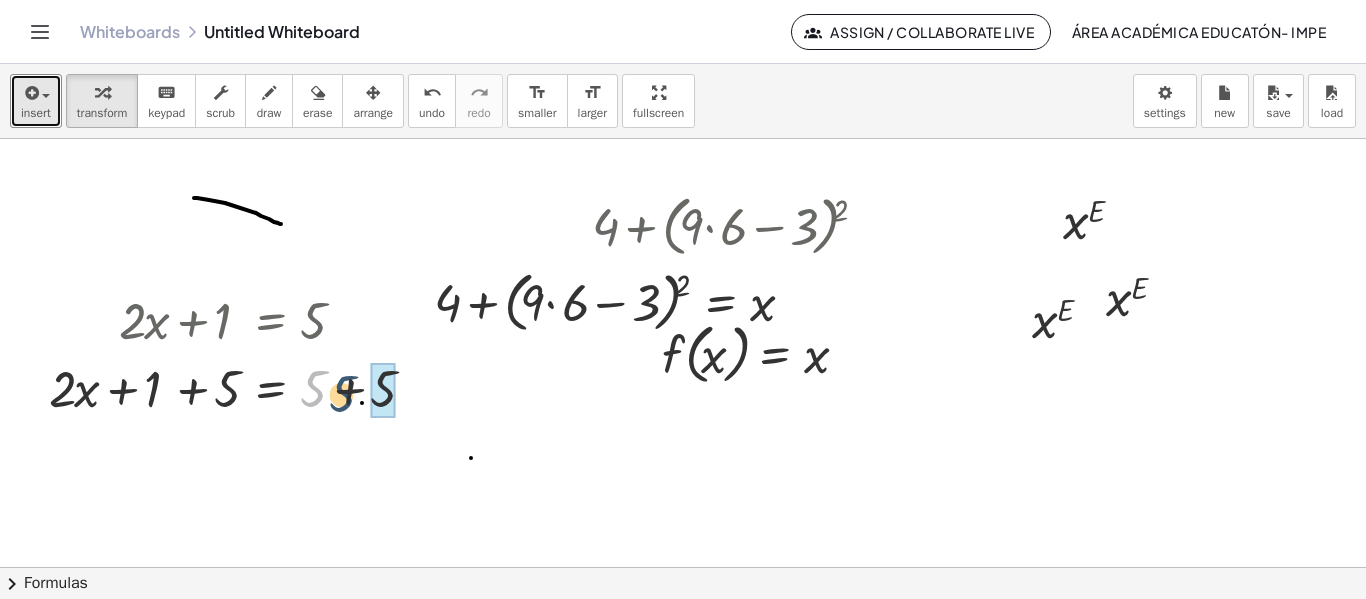drag, startPoint x: 324, startPoint y: 384, endPoint x: 384, endPoint y: 395, distance: 61 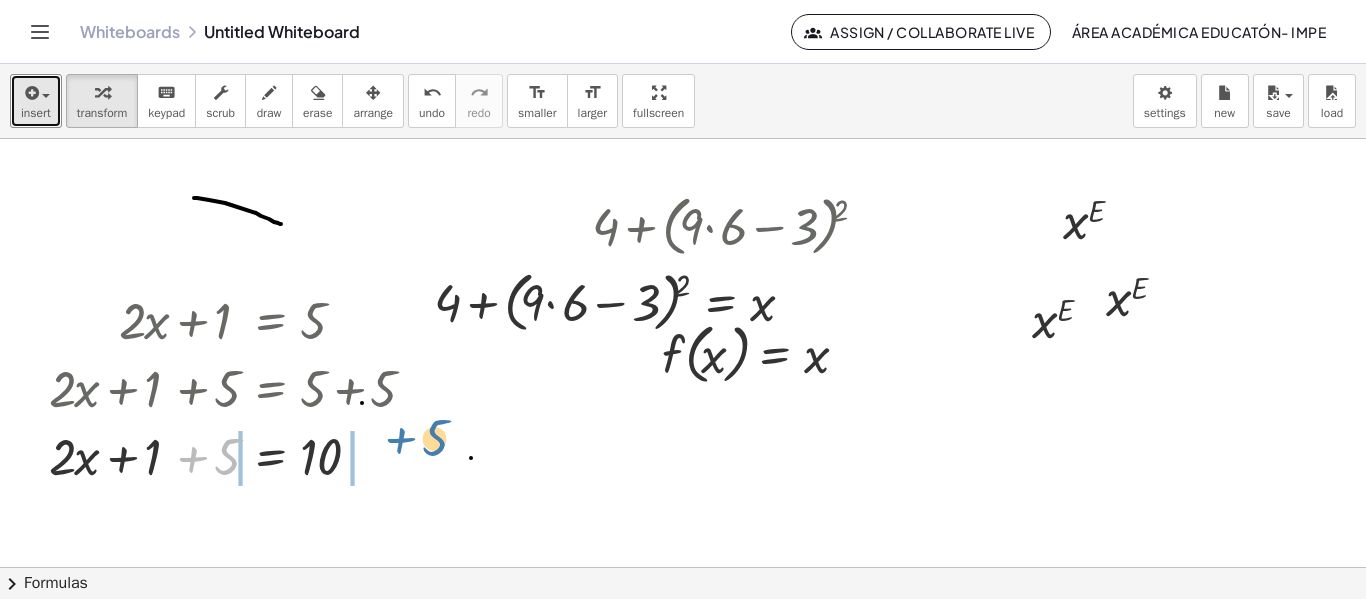 drag, startPoint x: 175, startPoint y: 457, endPoint x: 388, endPoint y: 445, distance: 213.33775 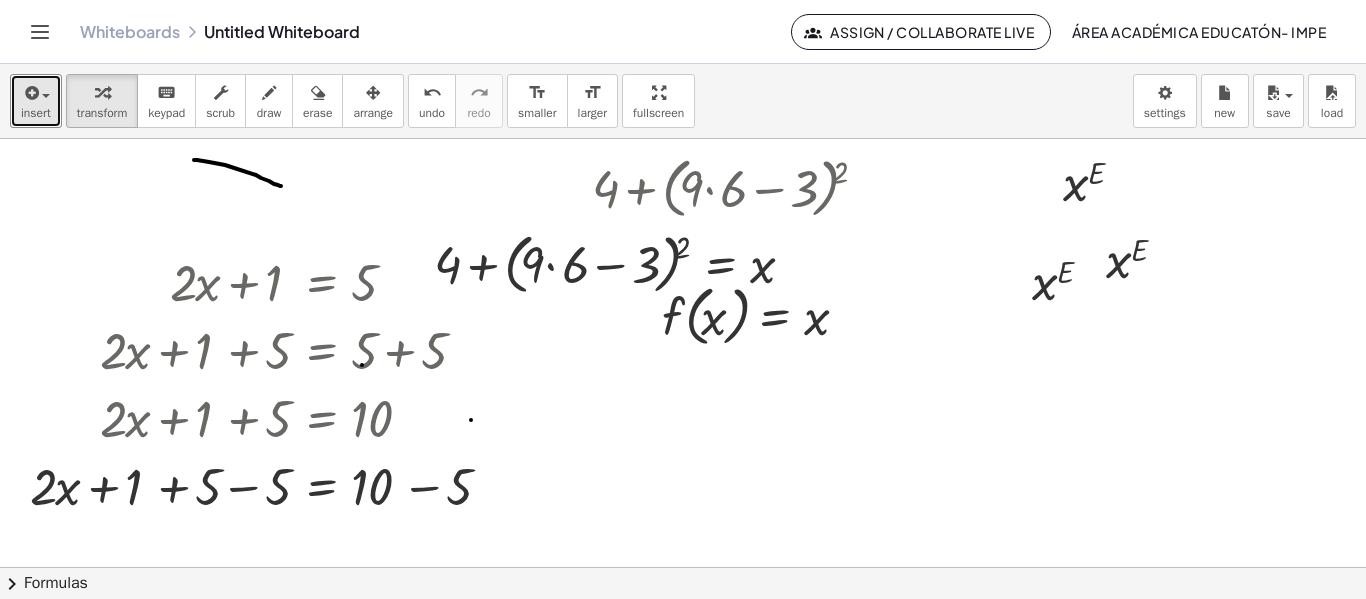 scroll, scrollTop: 34, scrollLeft: 0, axis: vertical 